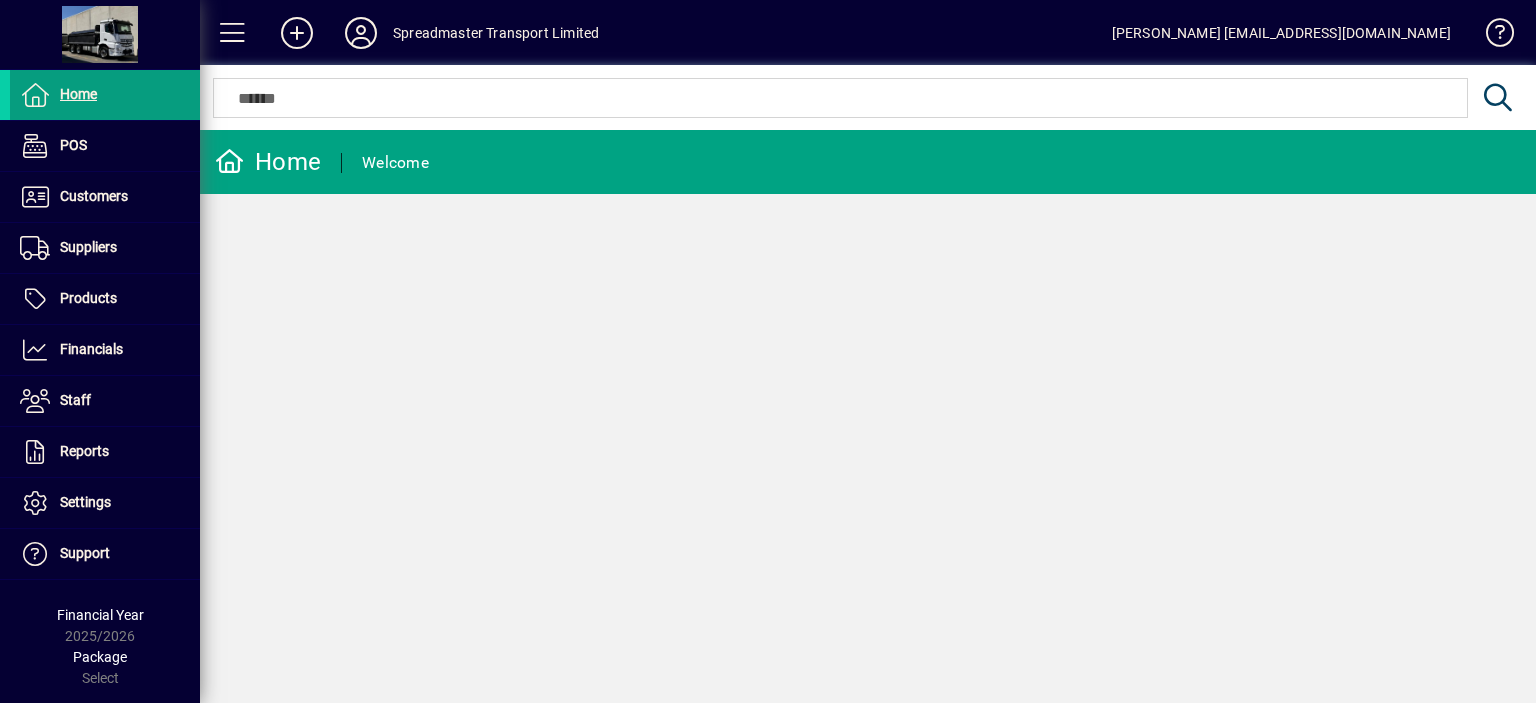 scroll, scrollTop: 0, scrollLeft: 0, axis: both 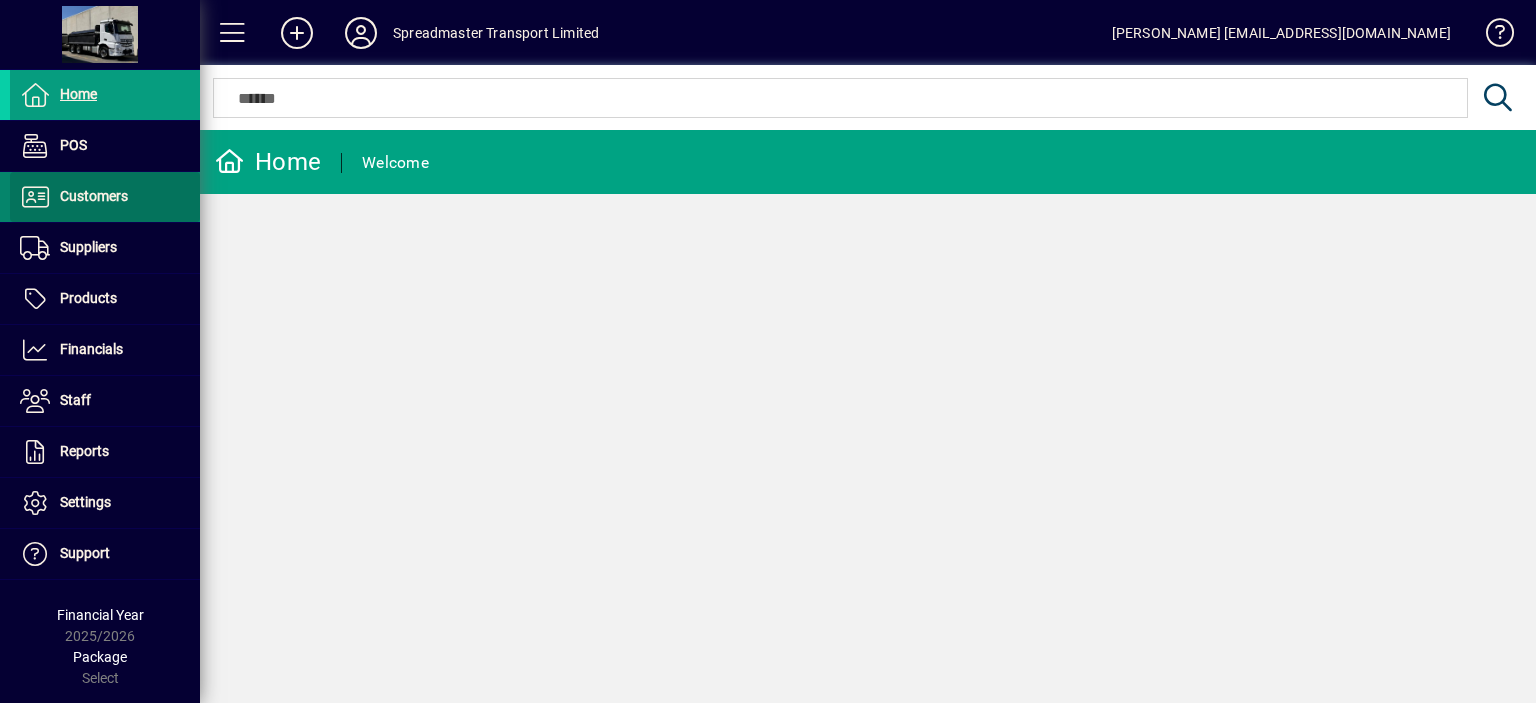 click on "Customers" at bounding box center [94, 196] 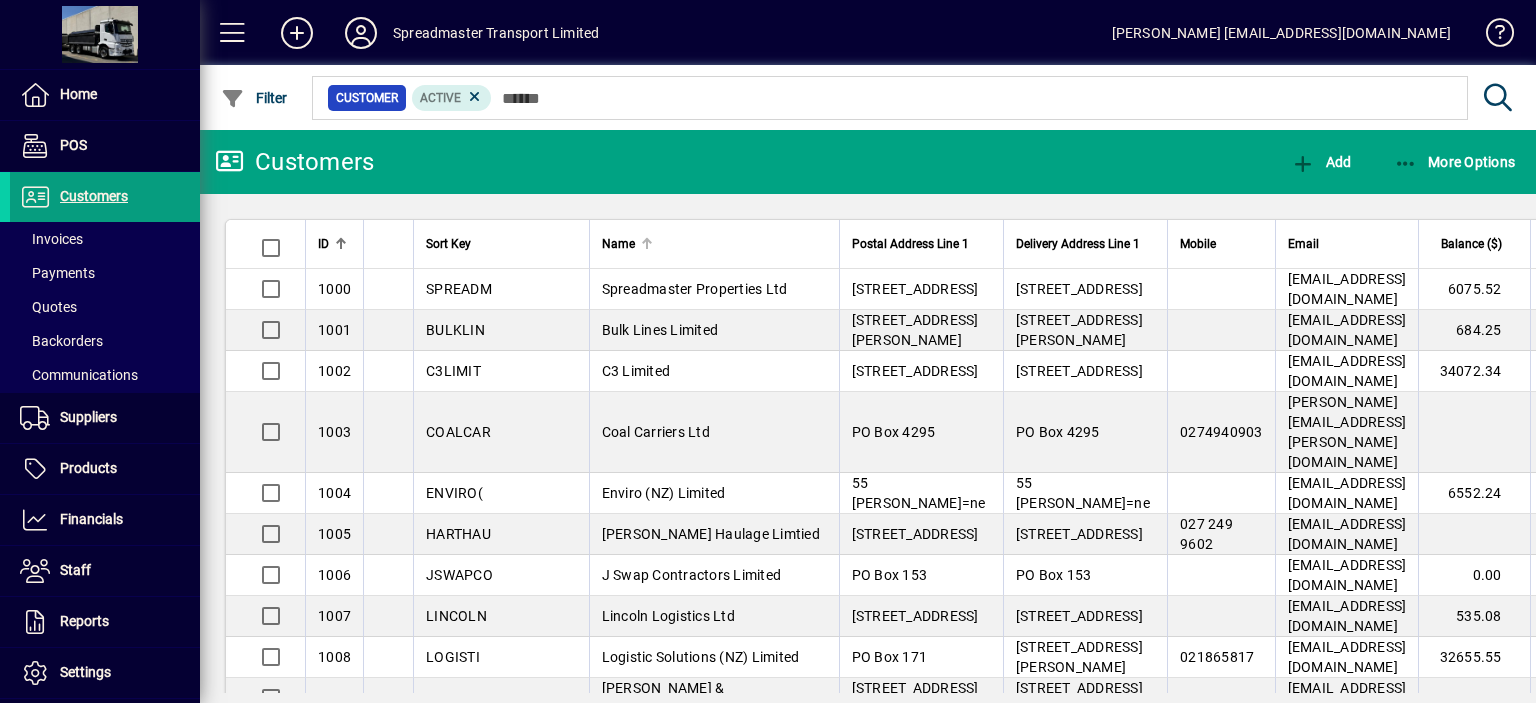 click at bounding box center (647, 244) 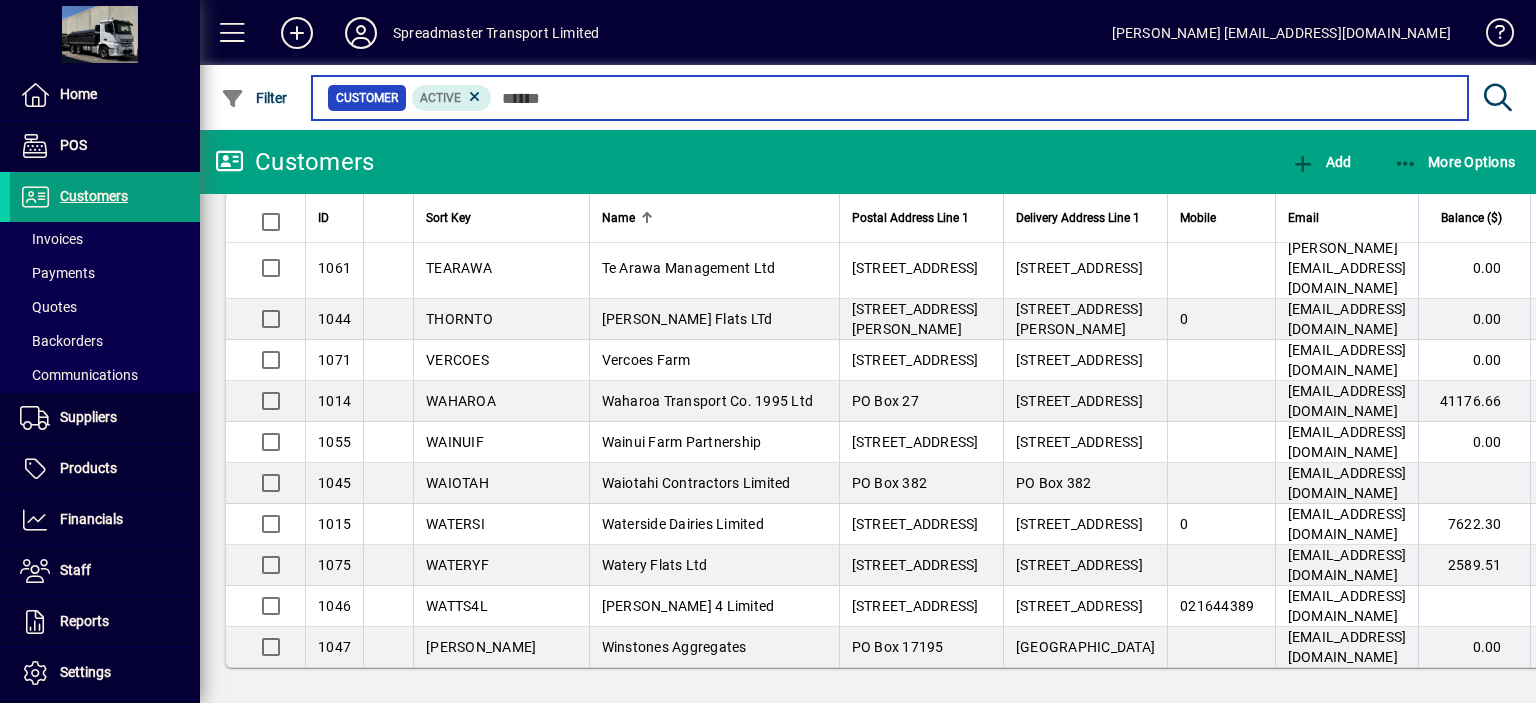scroll, scrollTop: 2897, scrollLeft: 0, axis: vertical 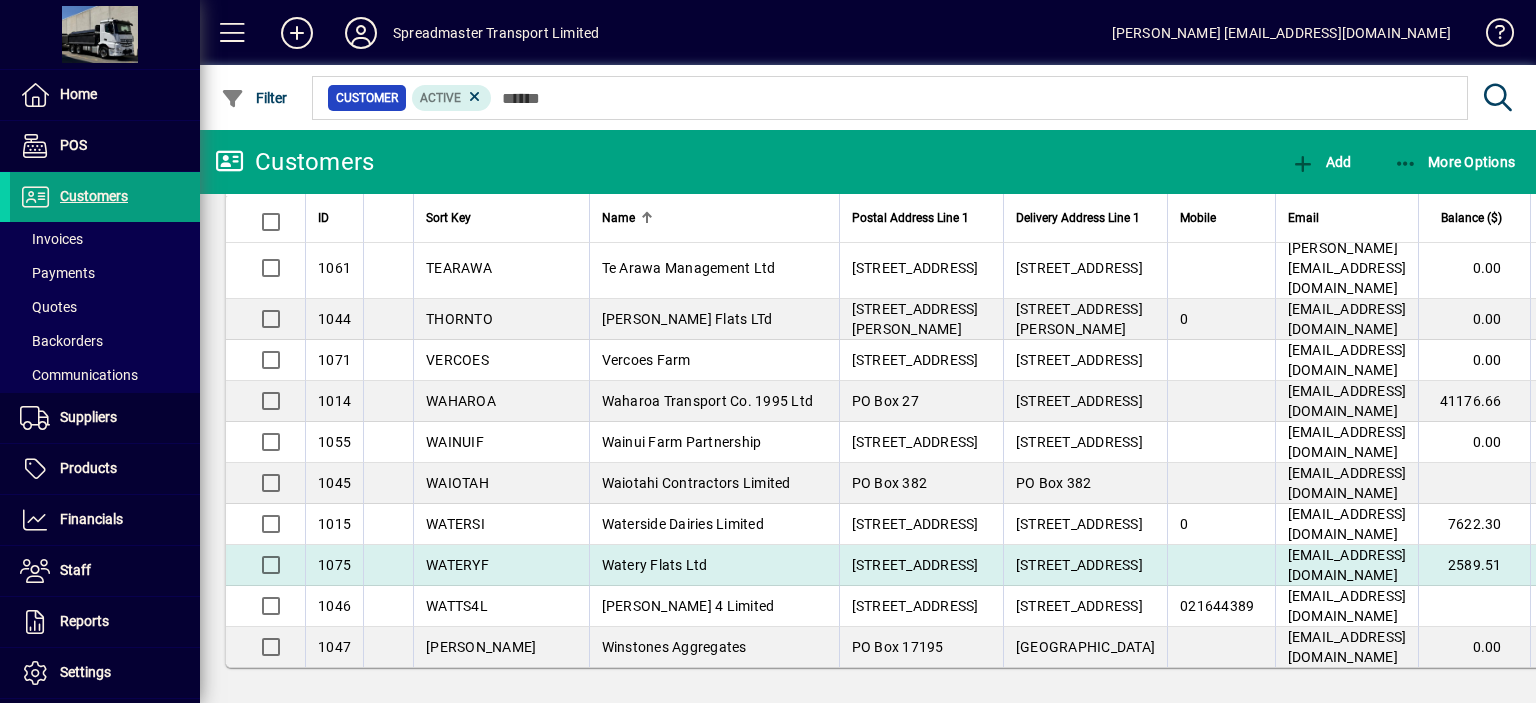click on "Watery Flats Ltd" at bounding box center (655, 565) 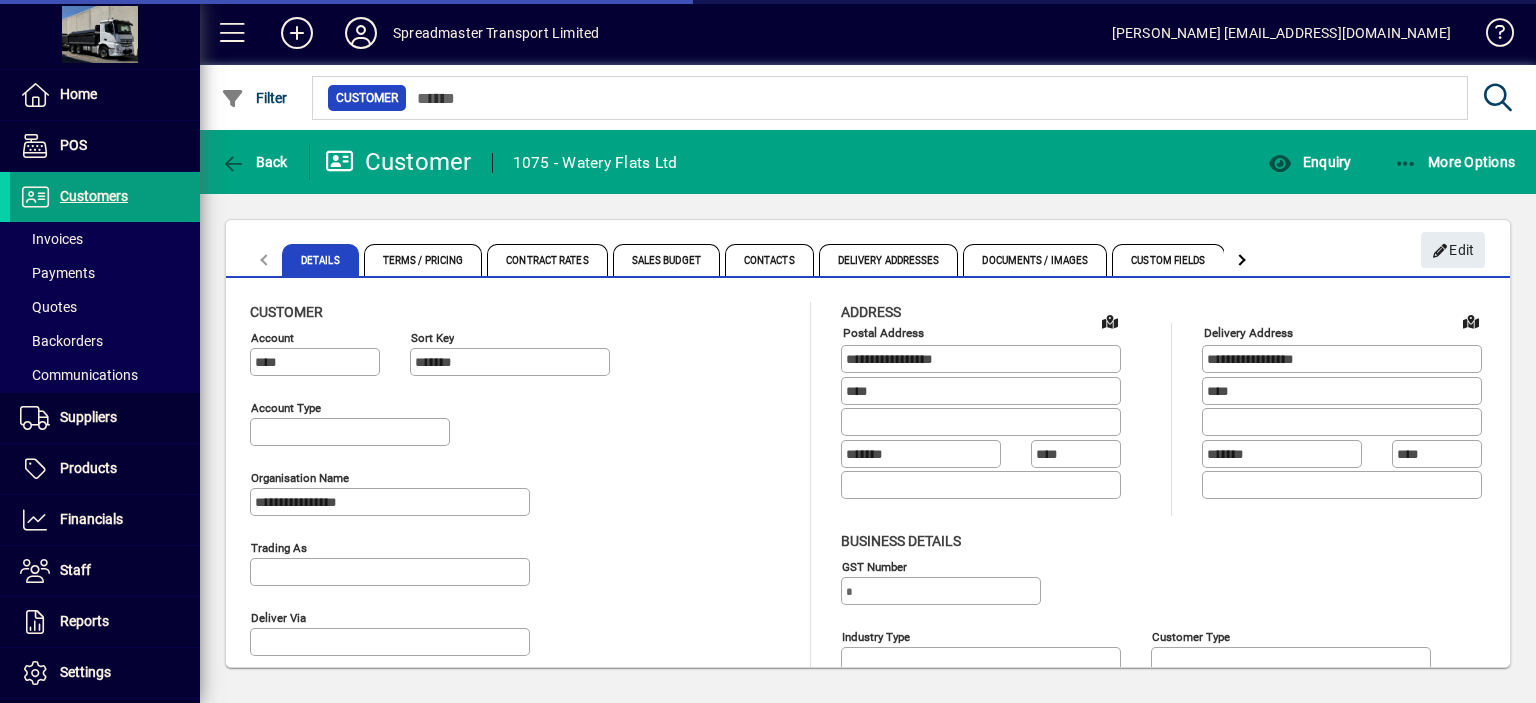 type on "**********" 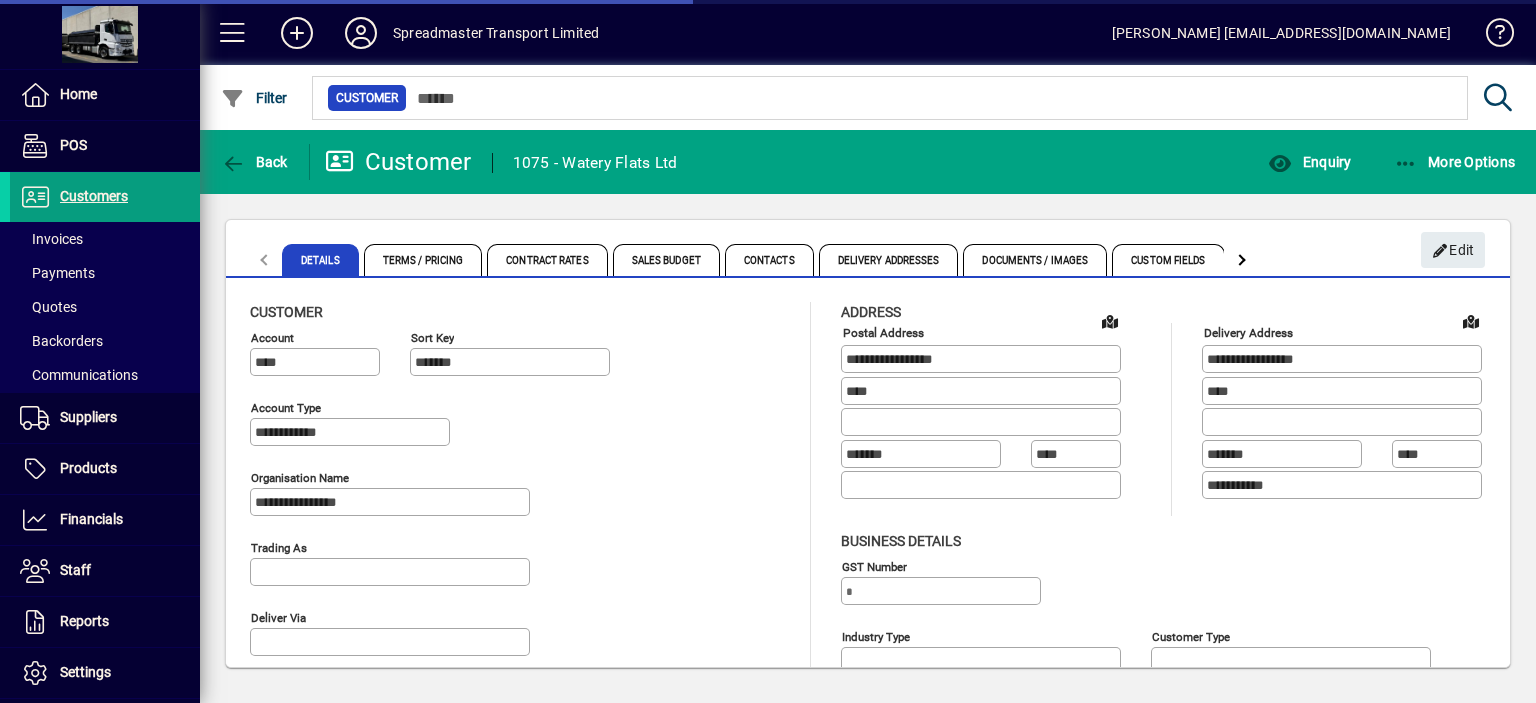 type on "**********" 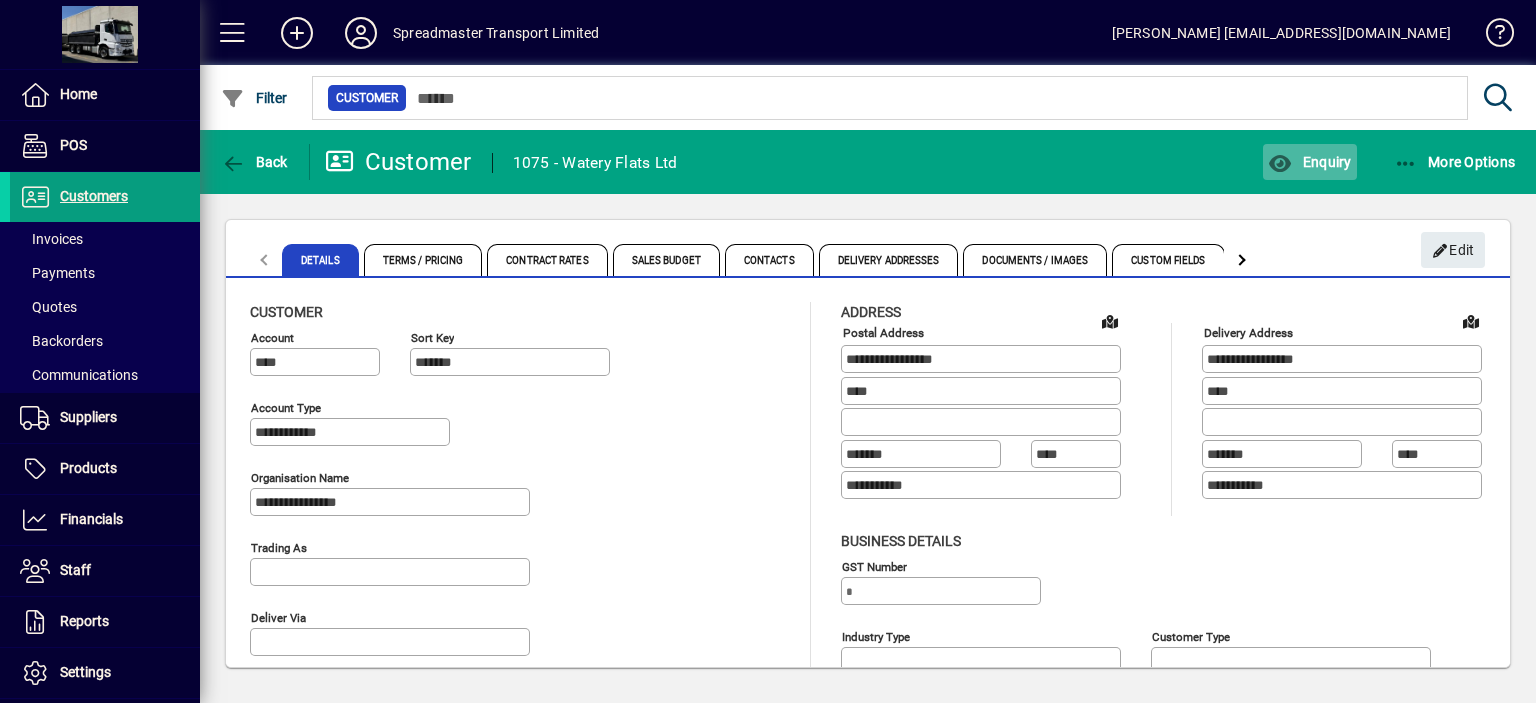 click on "Enquiry" 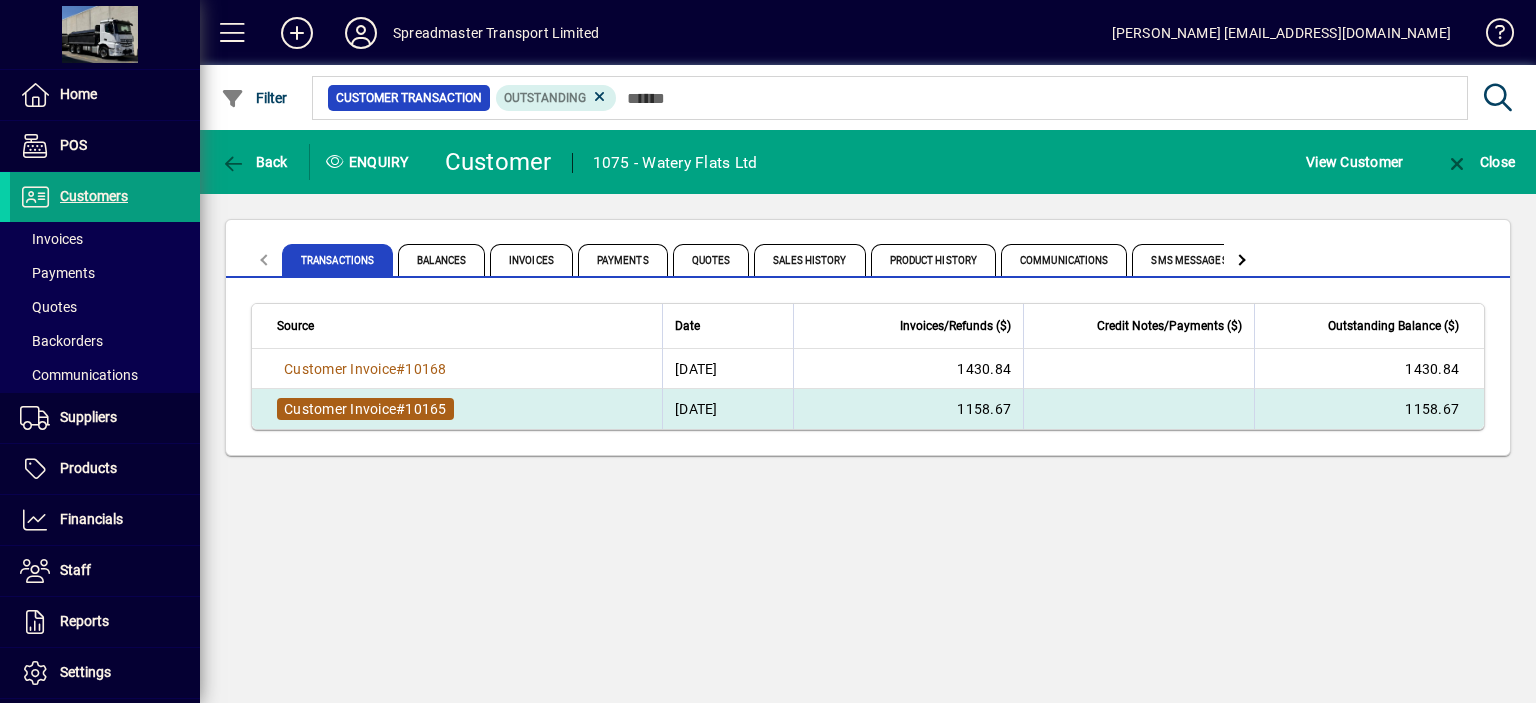 click on "10165" at bounding box center (425, 409) 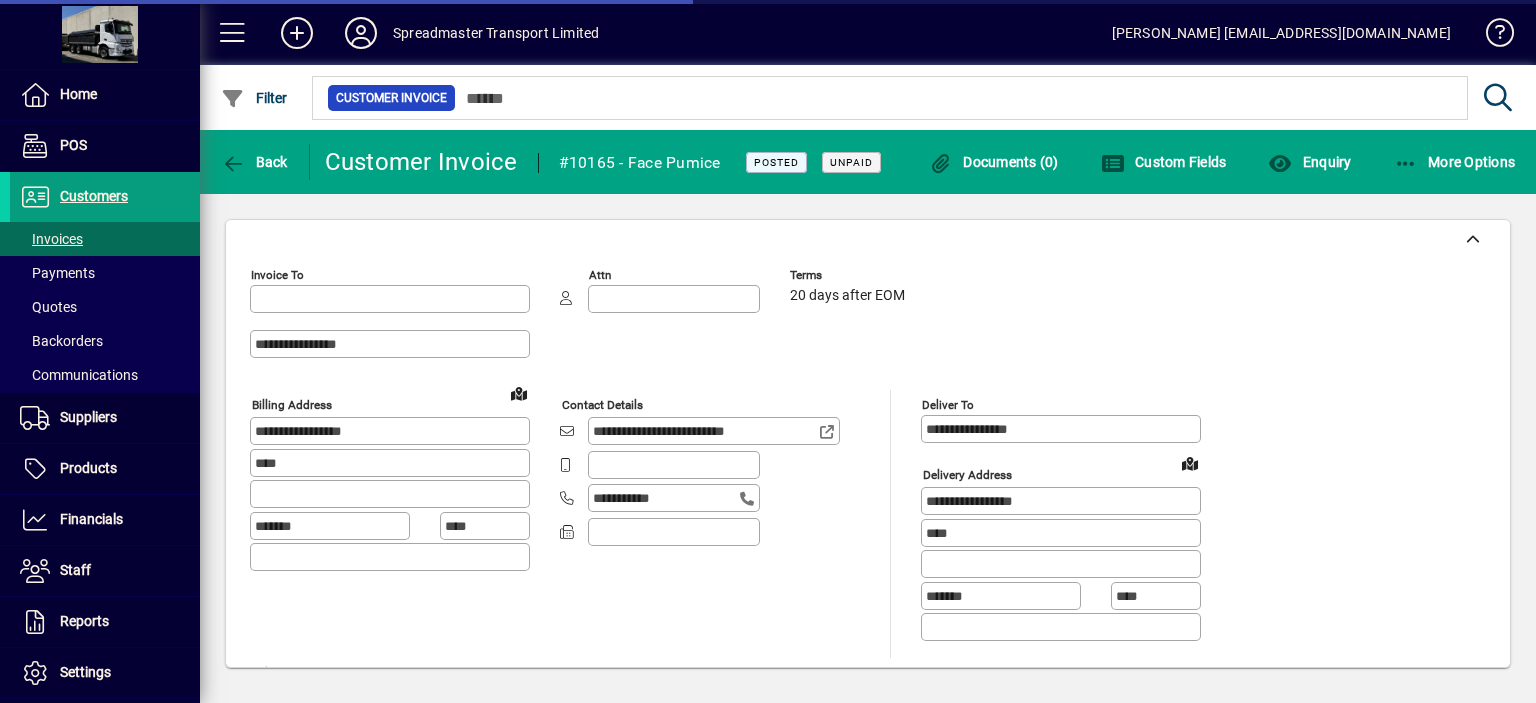 type on "**********" 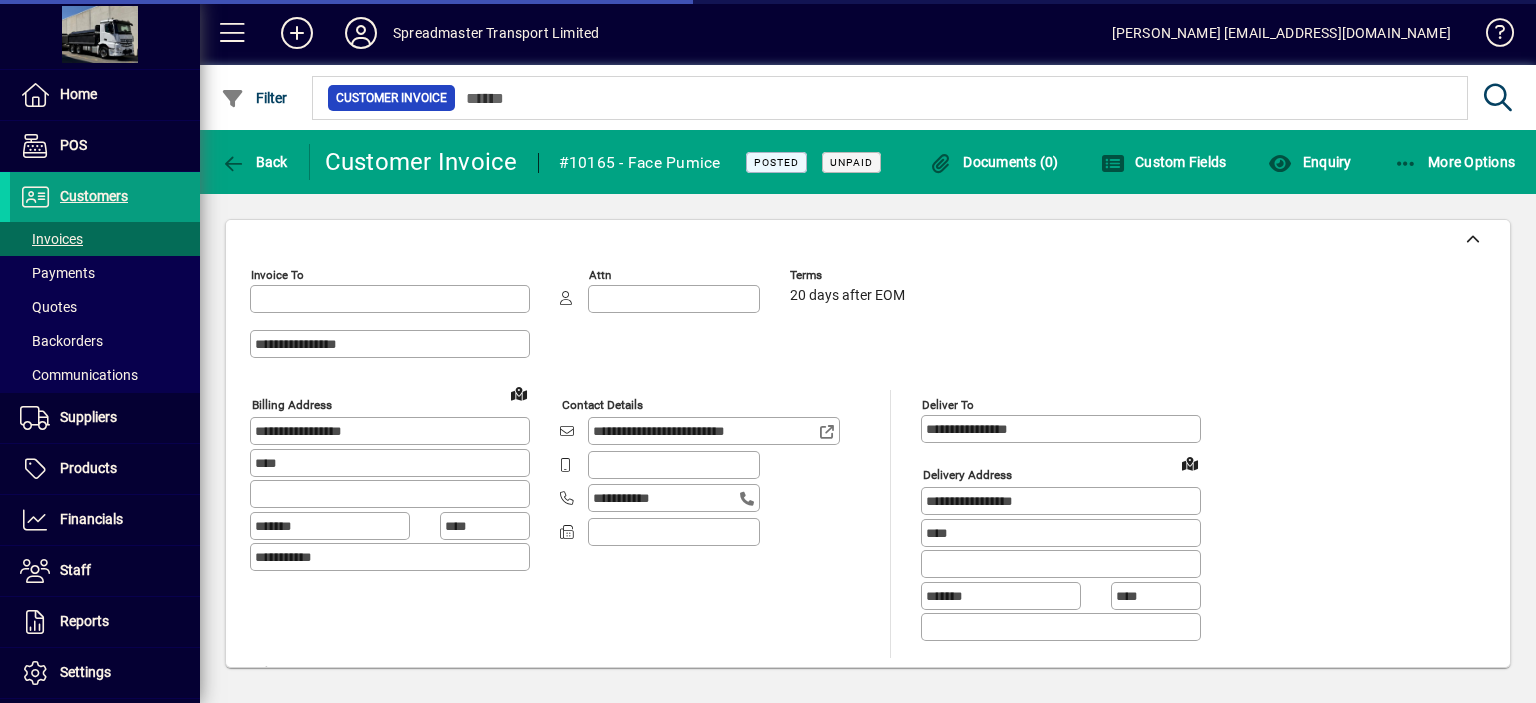 type on "**********" 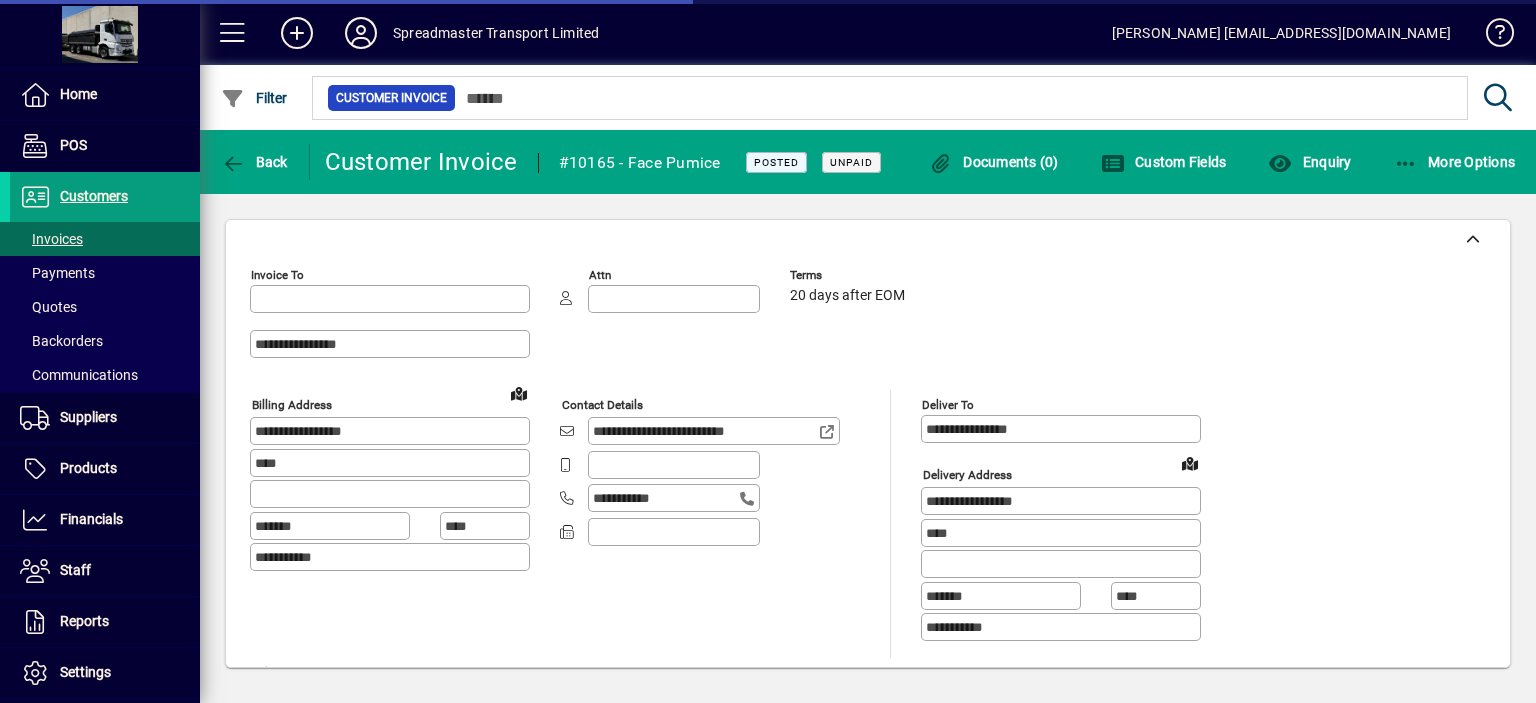 type on "**********" 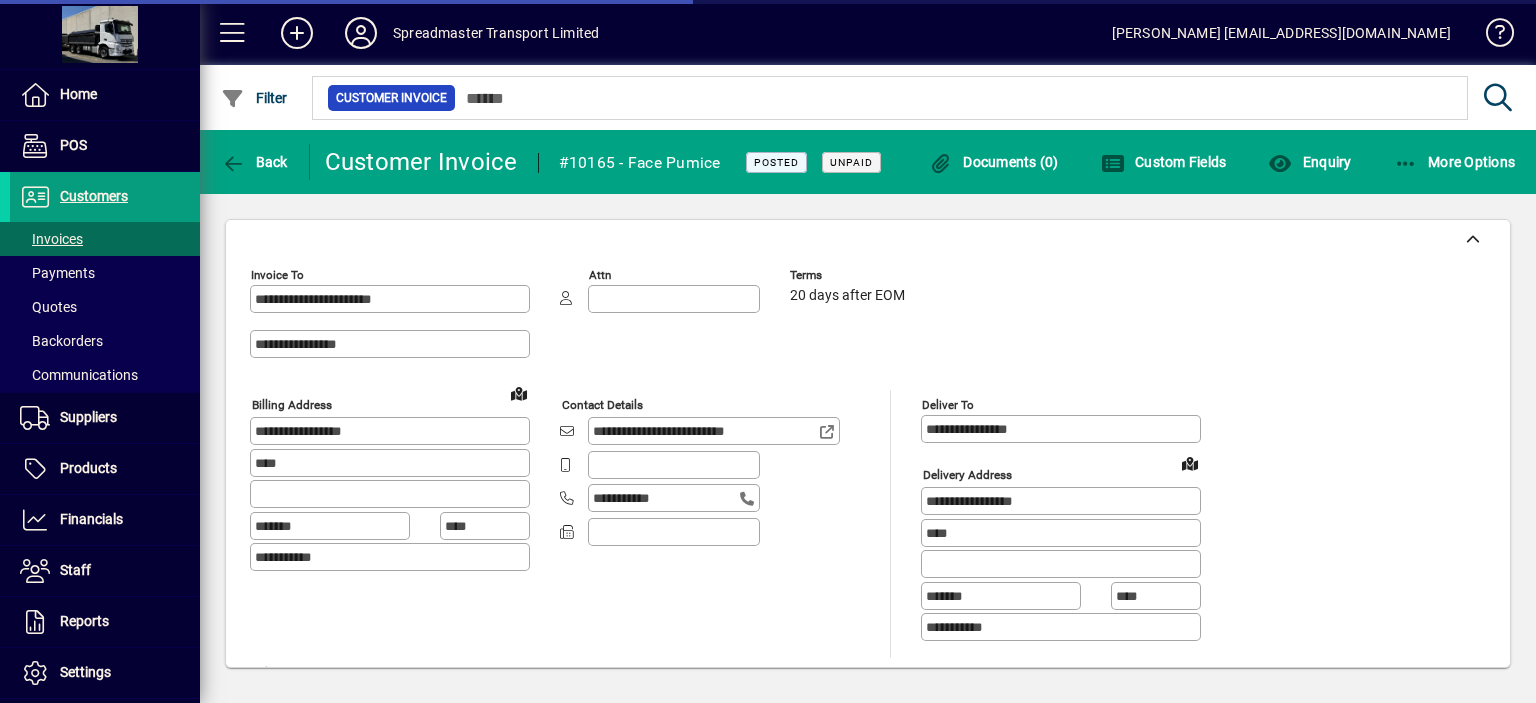 type on "**********" 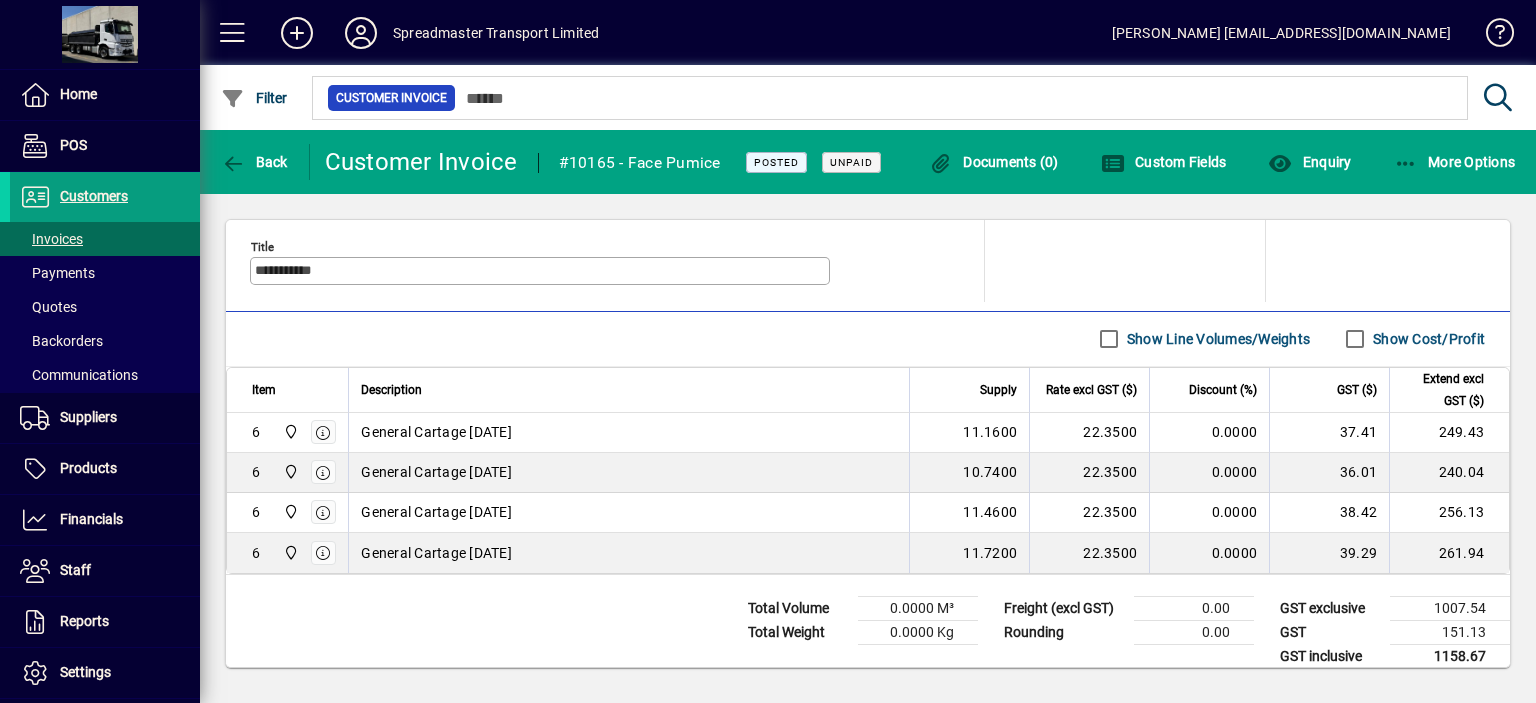 scroll, scrollTop: 1050, scrollLeft: 0, axis: vertical 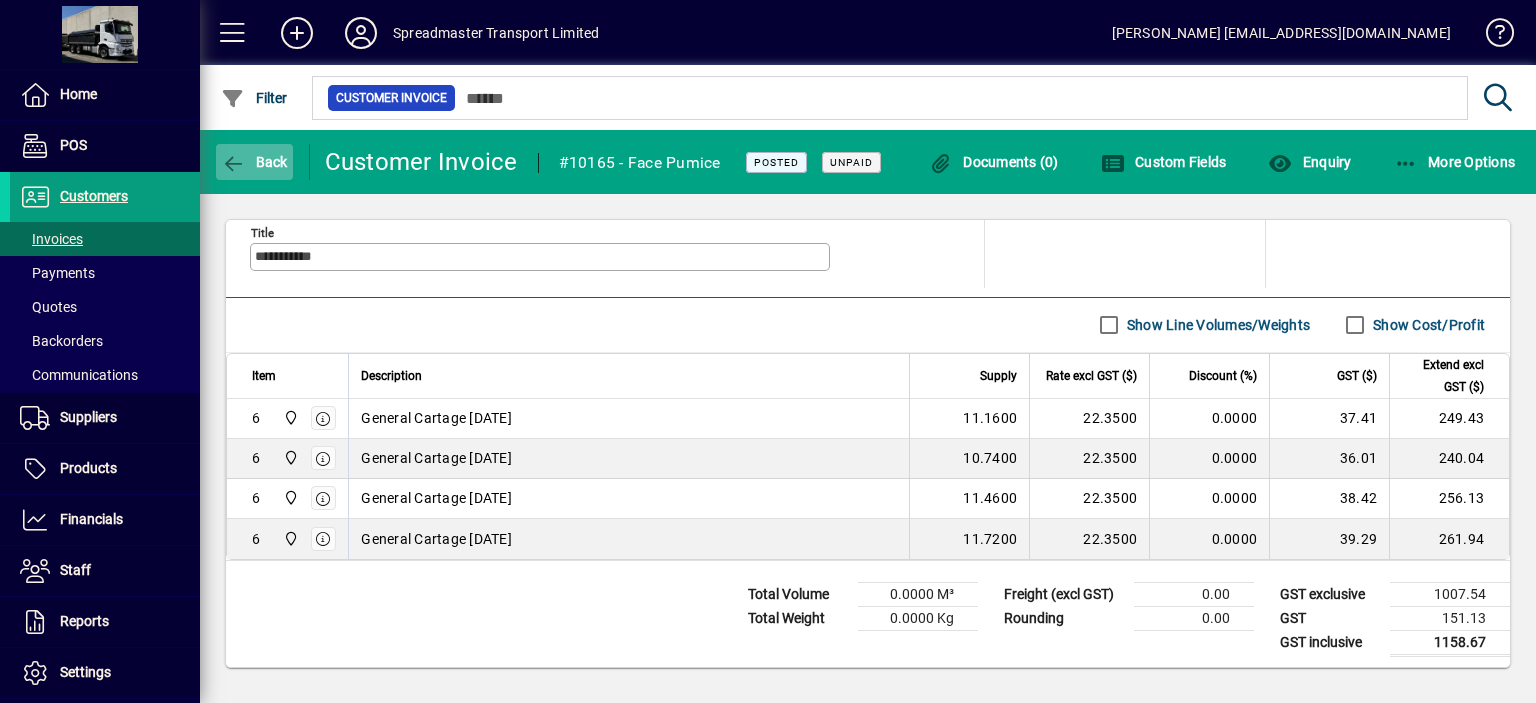click on "Back" 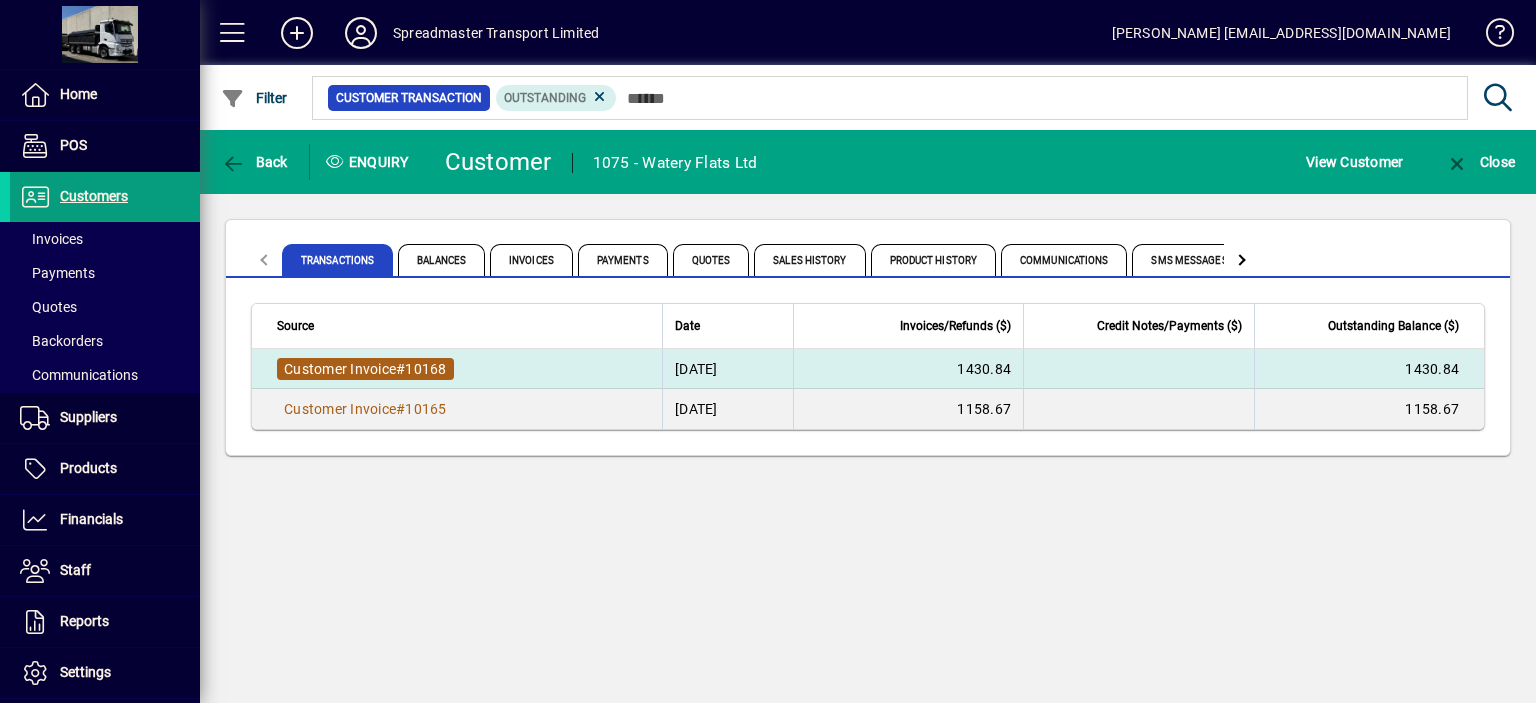 click on "Customer Invoice" at bounding box center [340, 369] 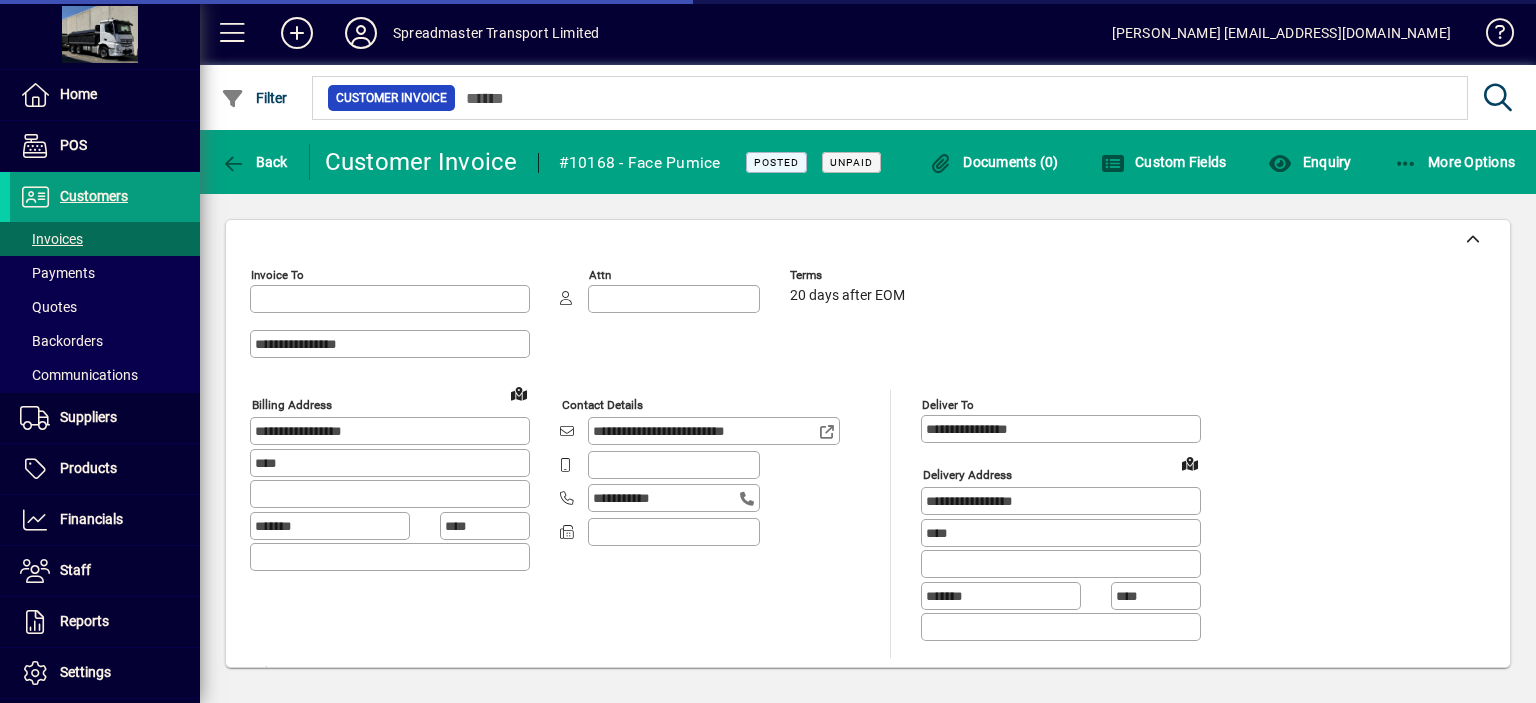 type on "**********" 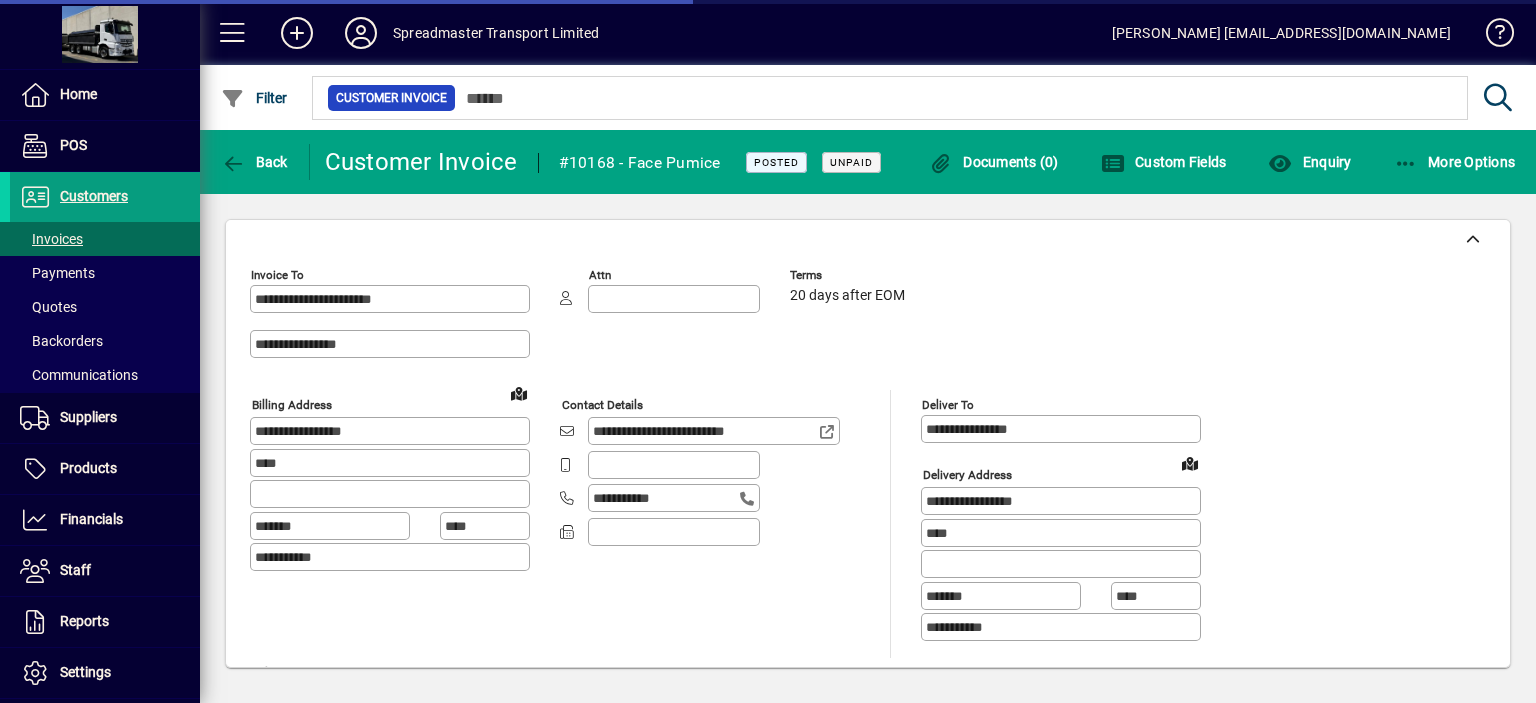 type on "**********" 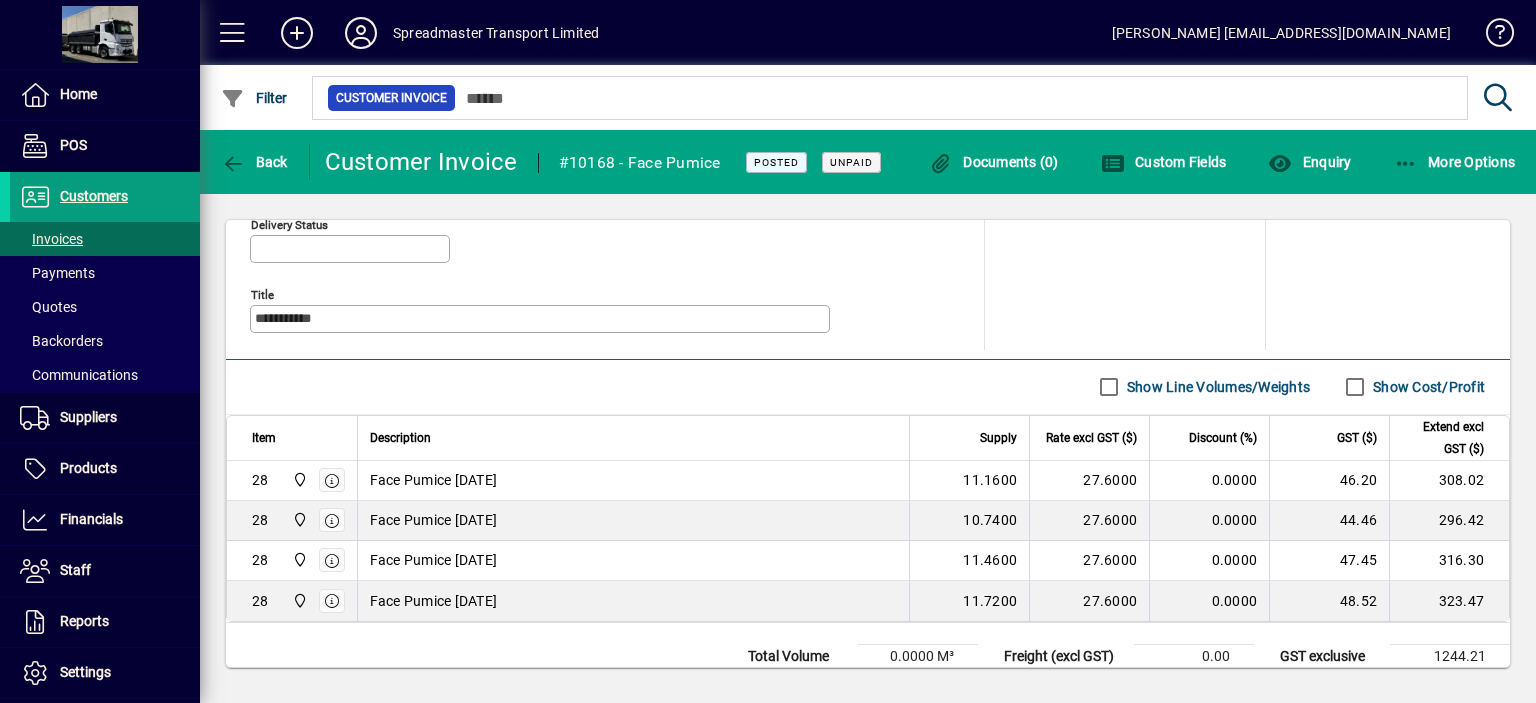 scroll, scrollTop: 1050, scrollLeft: 0, axis: vertical 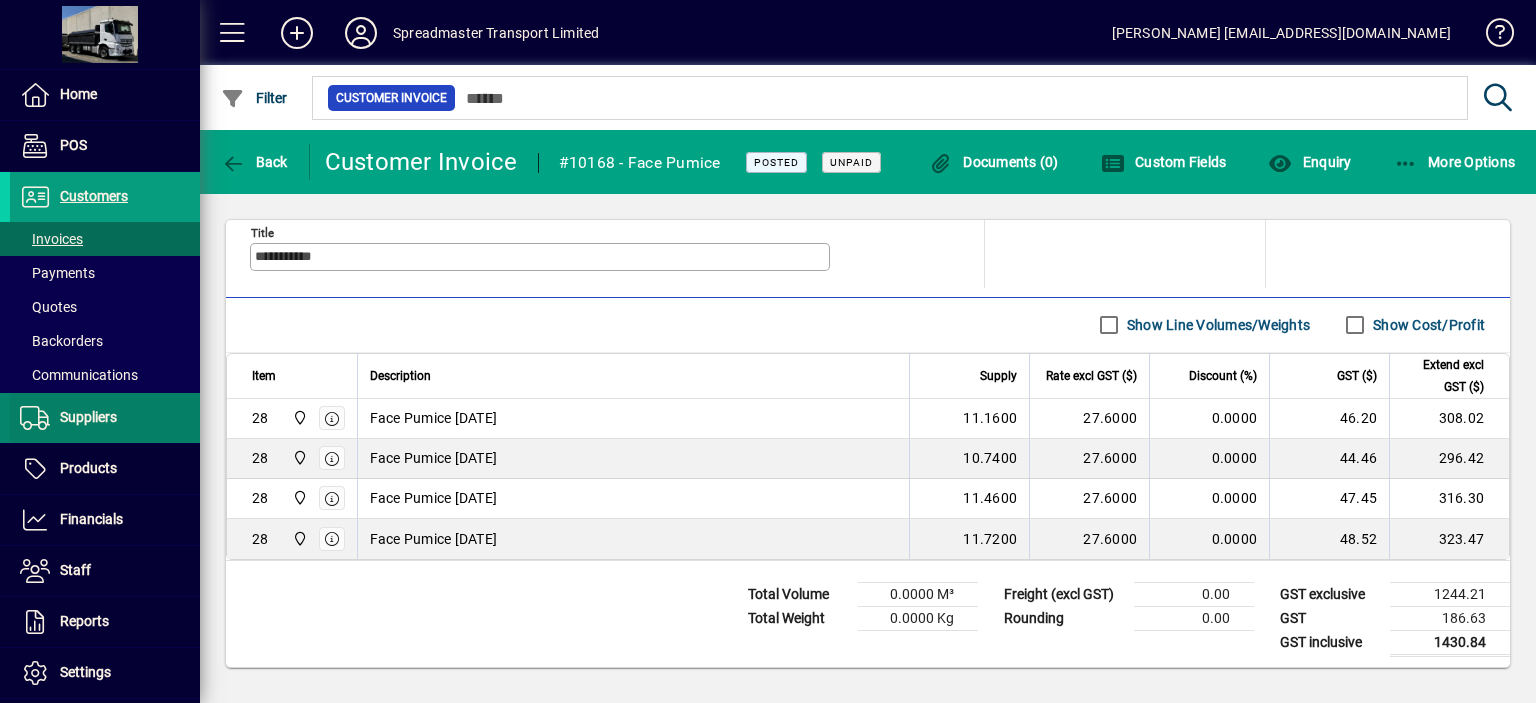 click on "Suppliers" at bounding box center [88, 417] 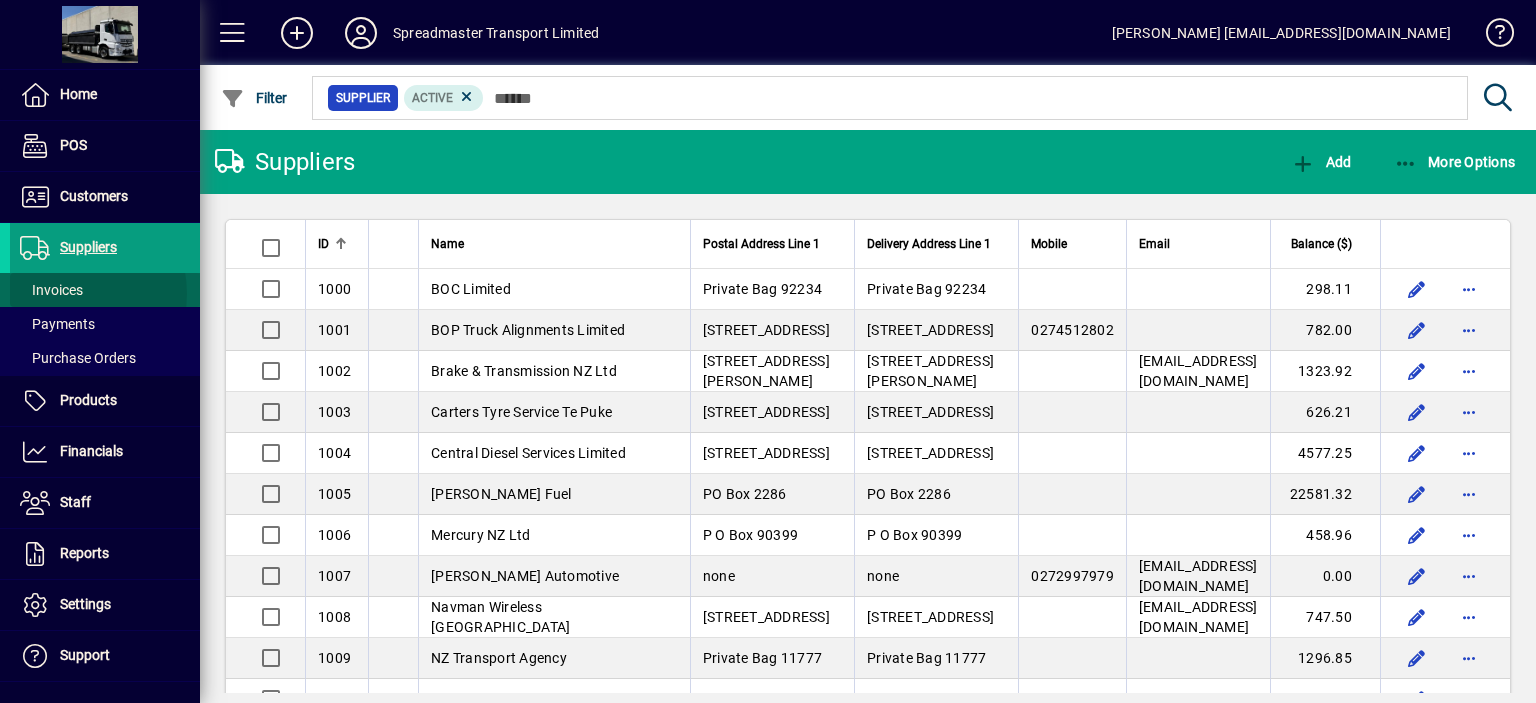 click on "Invoices" at bounding box center [51, 290] 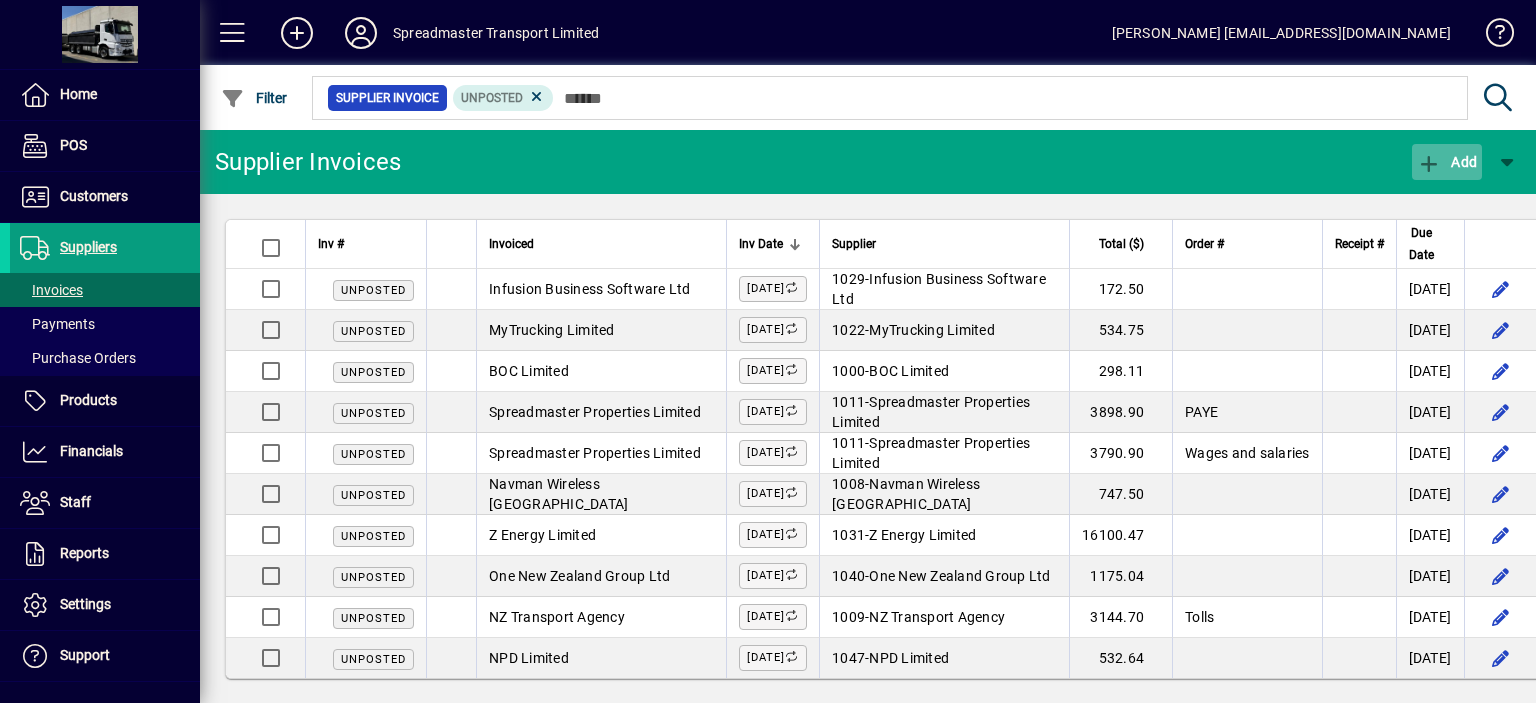 click on "Add" 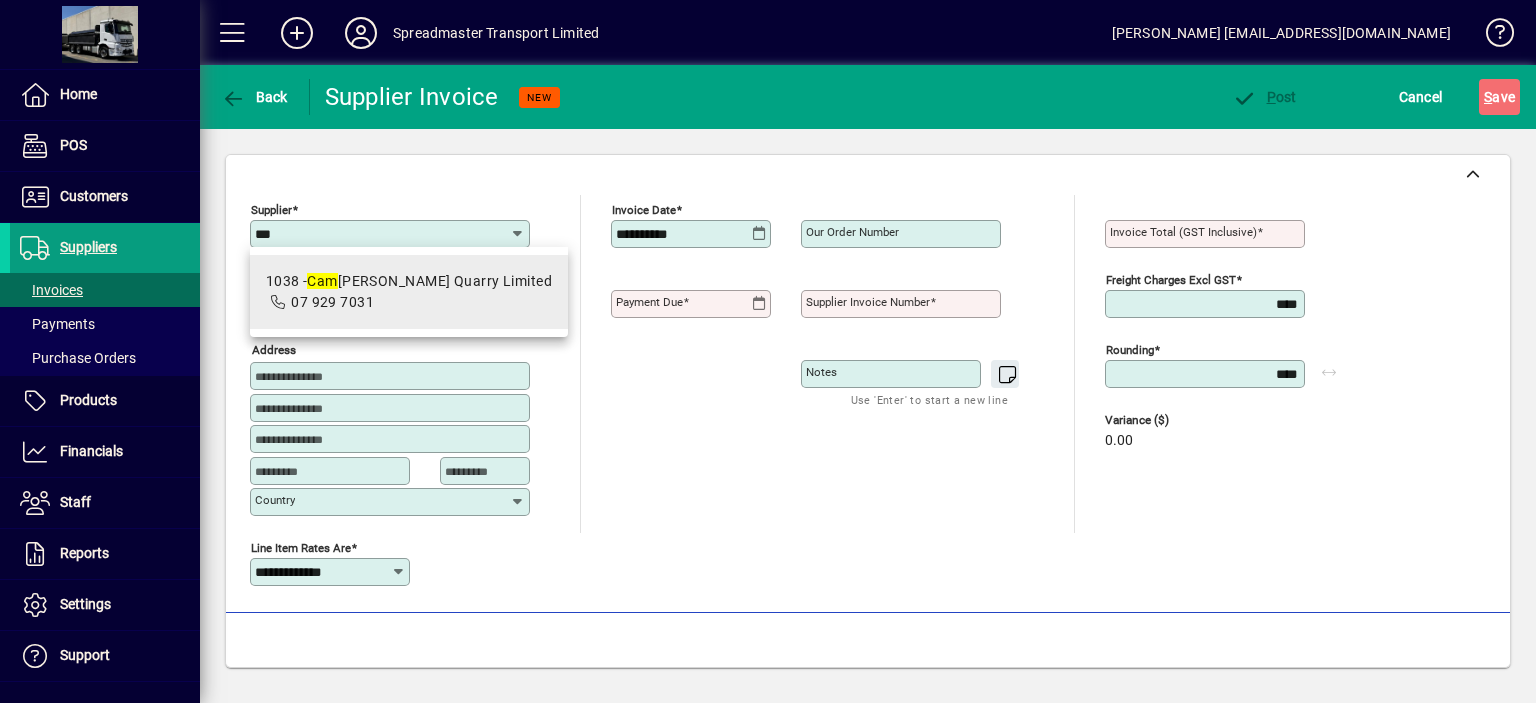 click on "1038 -  Cam [PERSON_NAME] Quarry Limited" at bounding box center (409, 281) 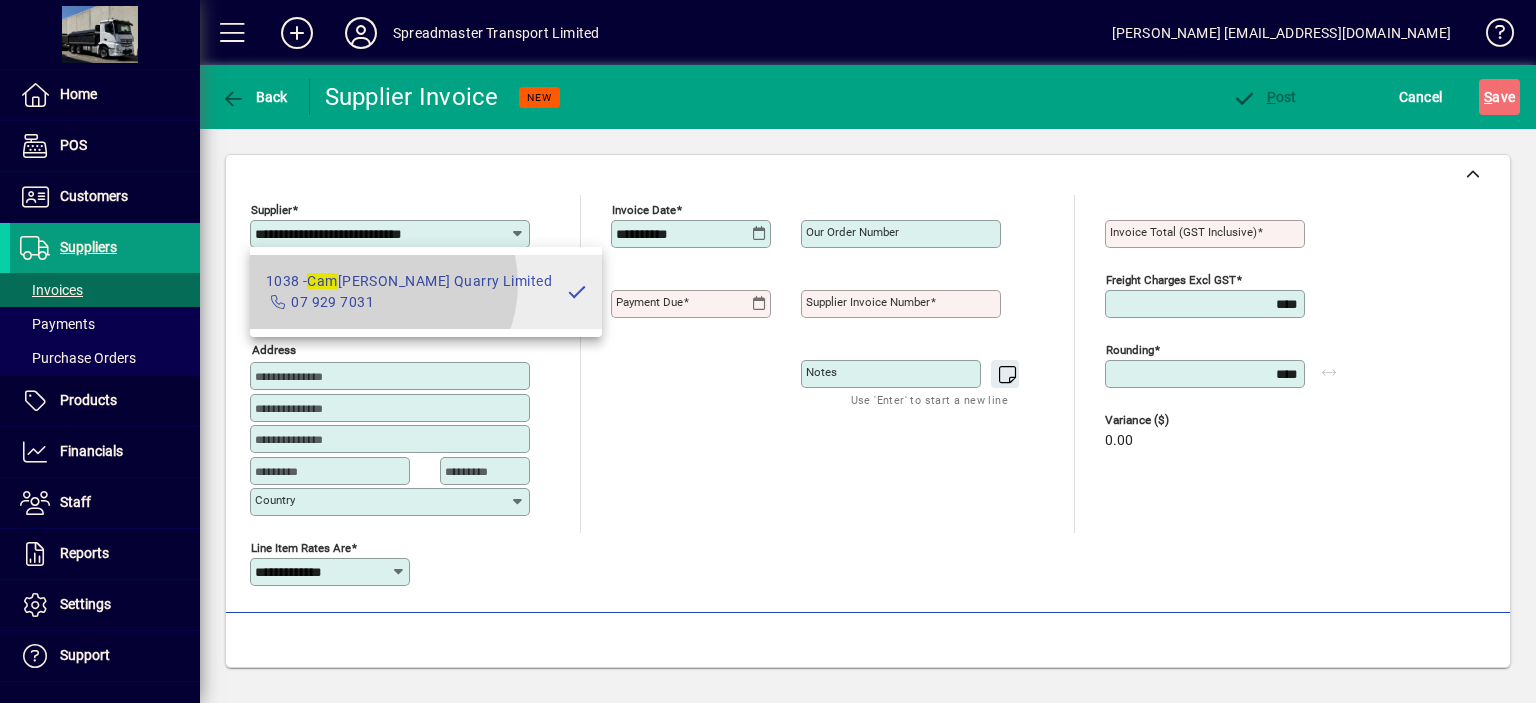 type on "**********" 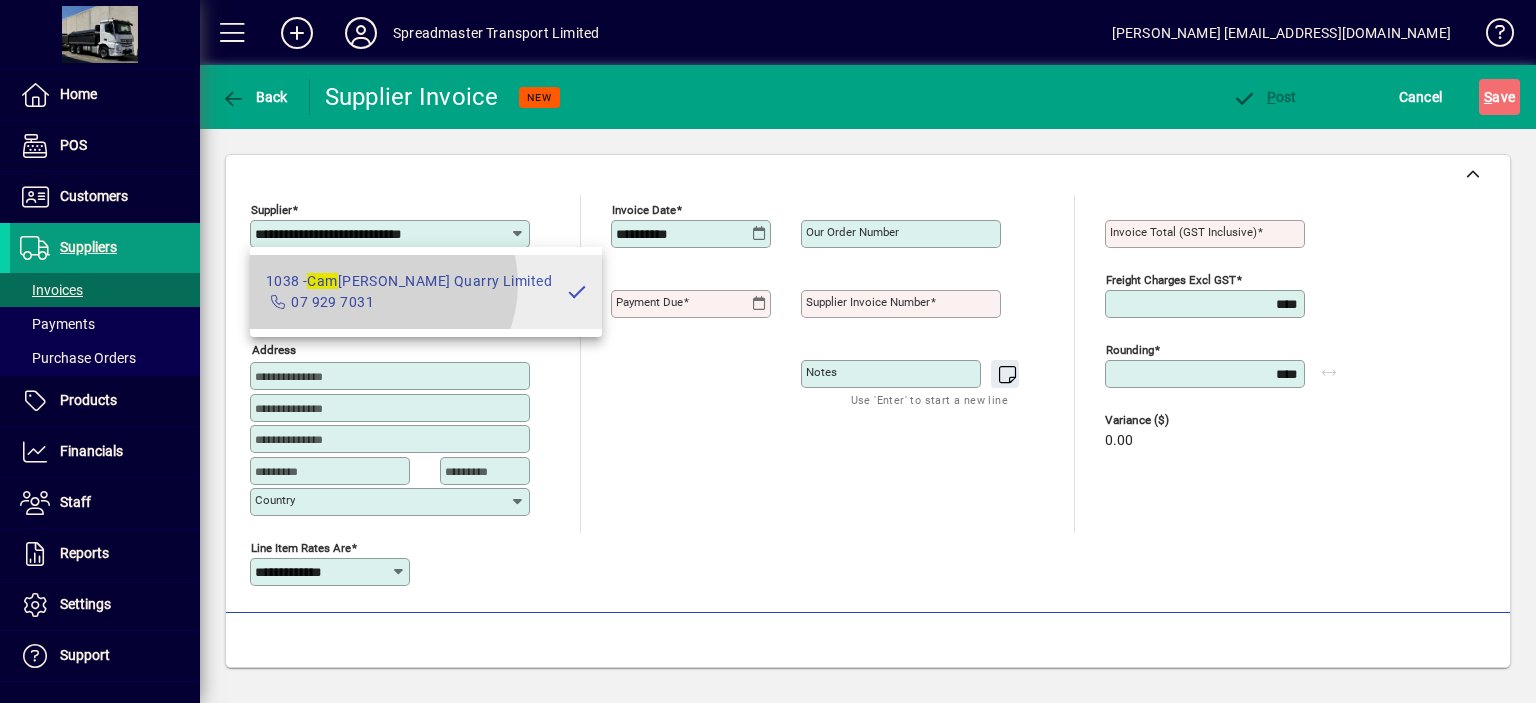 type on "********" 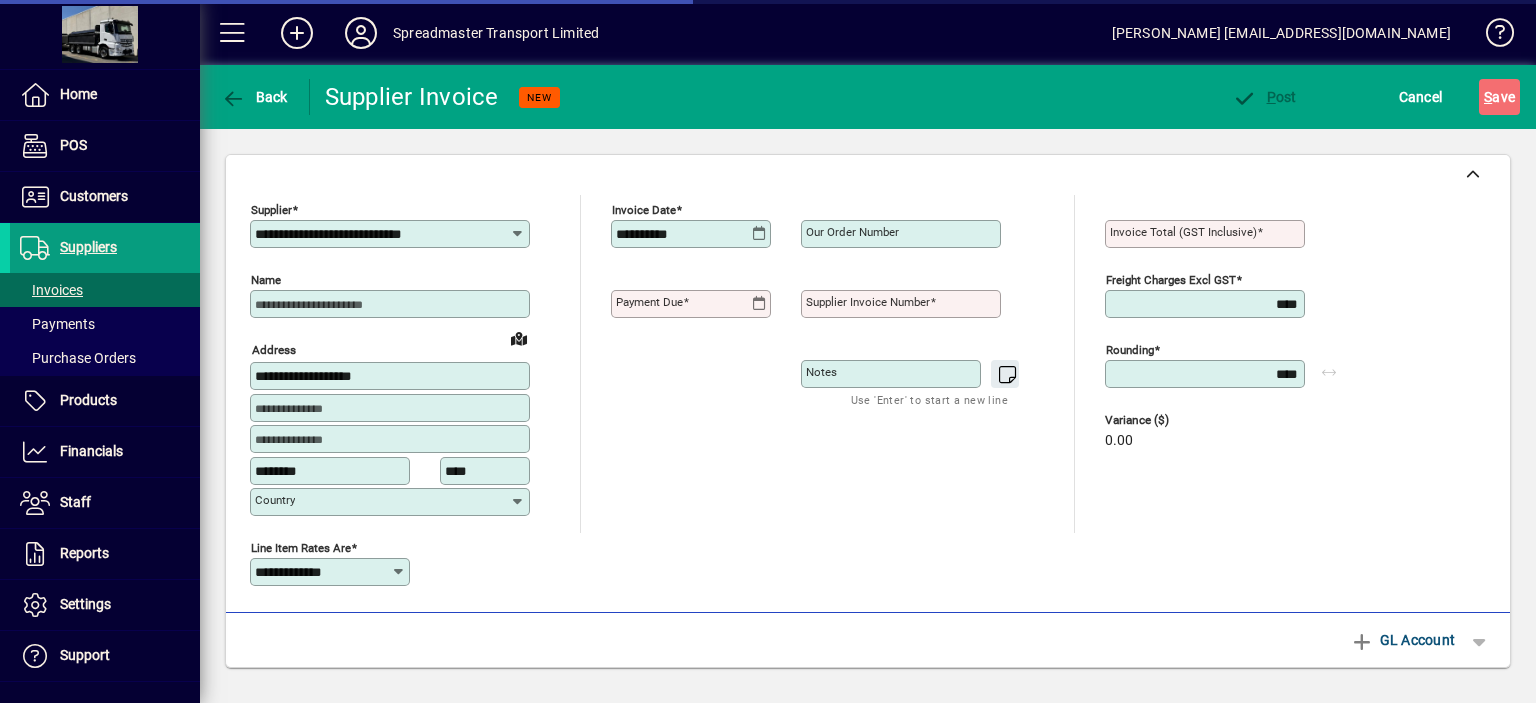 type on "**********" 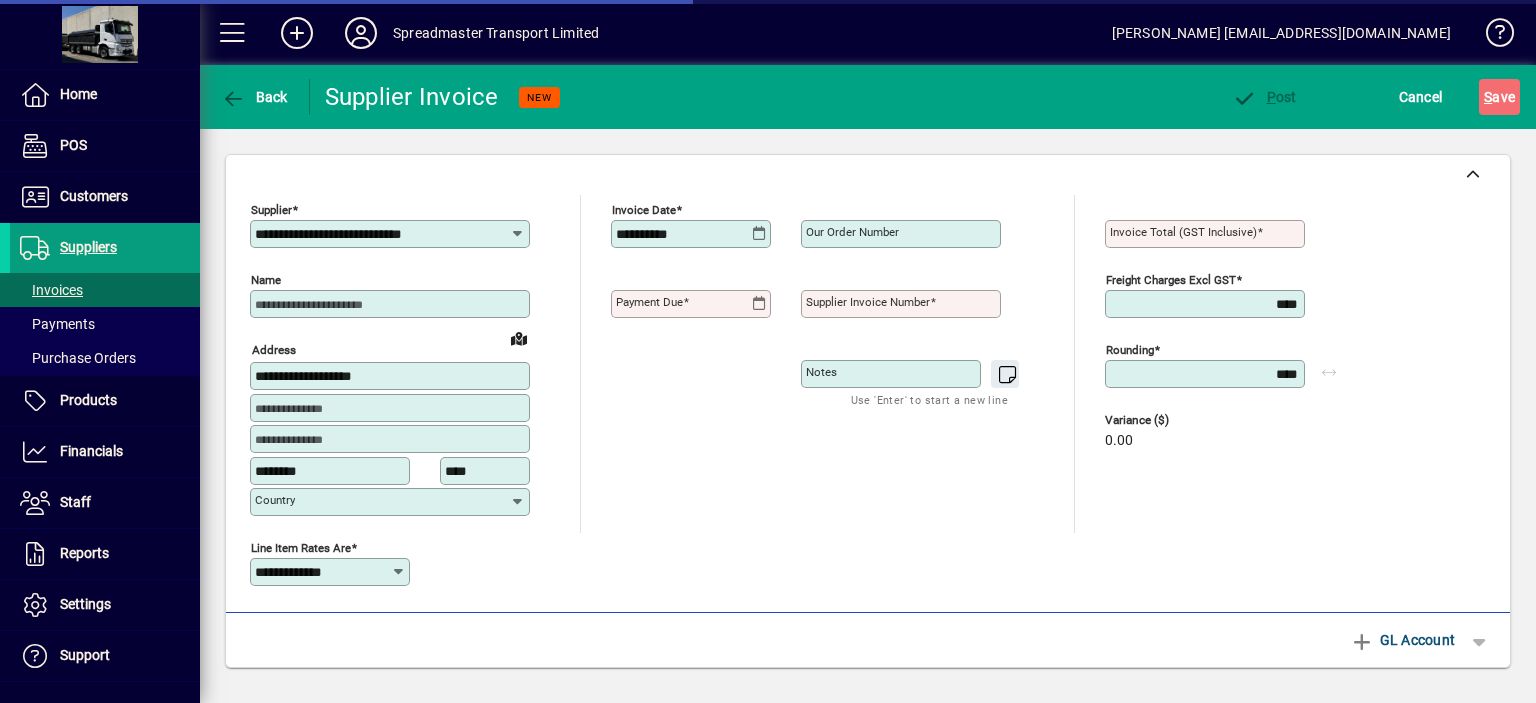 type on "**********" 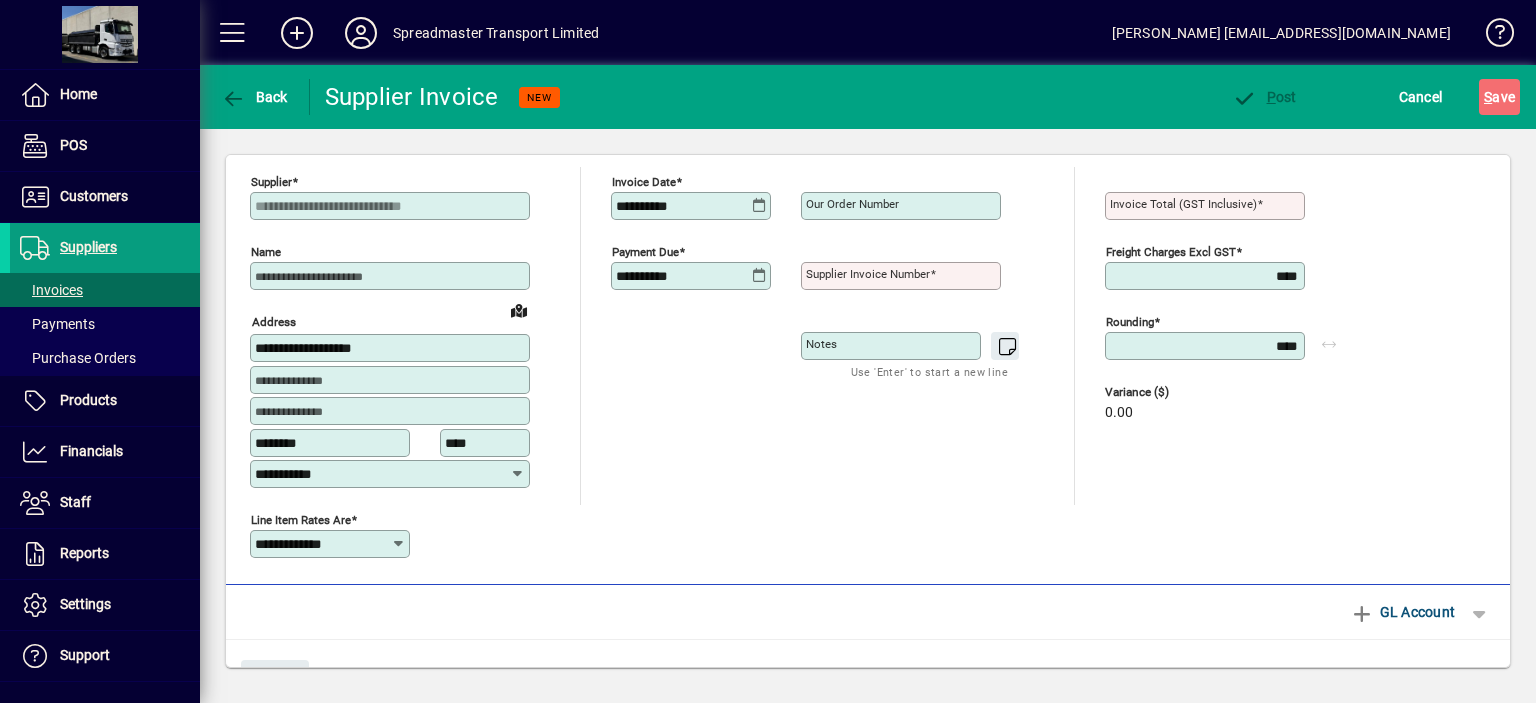 scroll, scrollTop: 0, scrollLeft: 0, axis: both 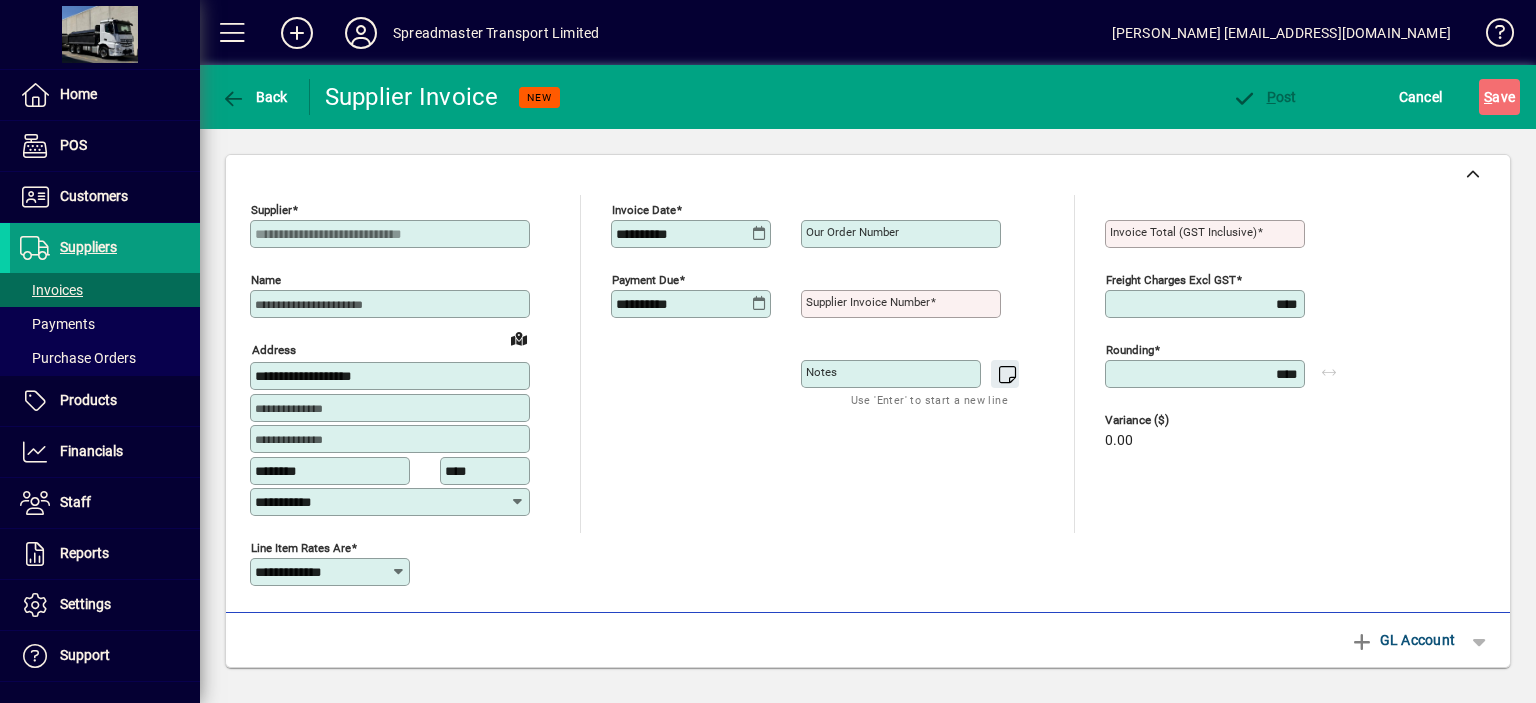 click 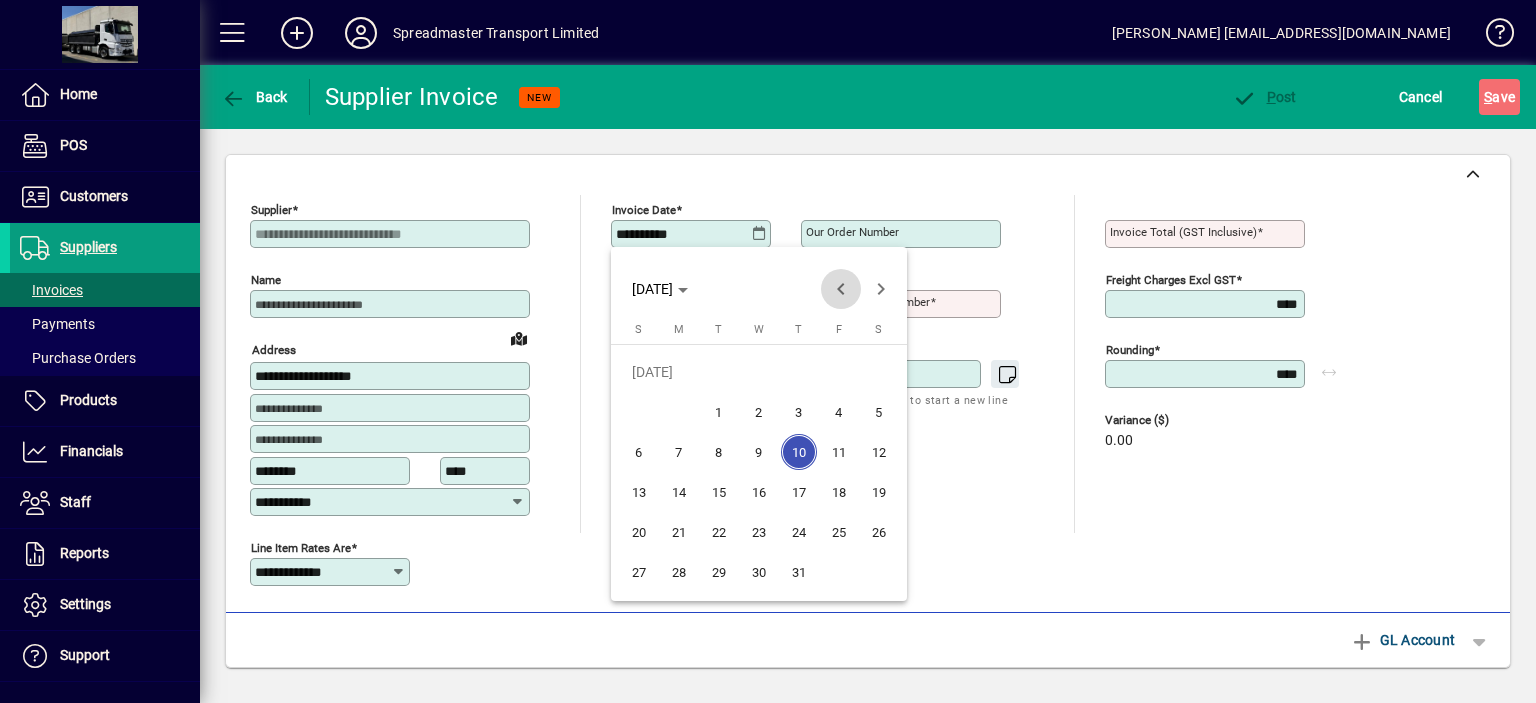 click at bounding box center (841, 289) 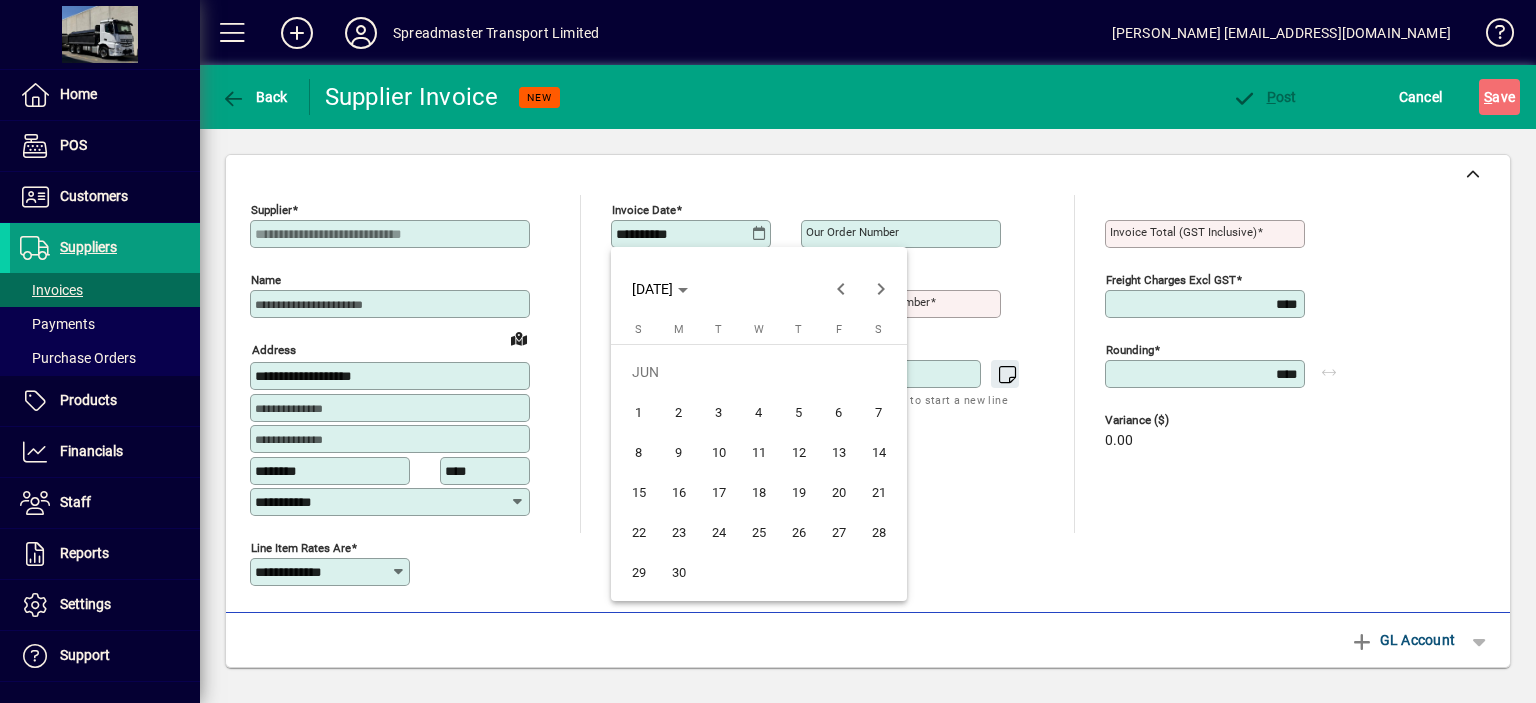 click on "5" at bounding box center [799, 412] 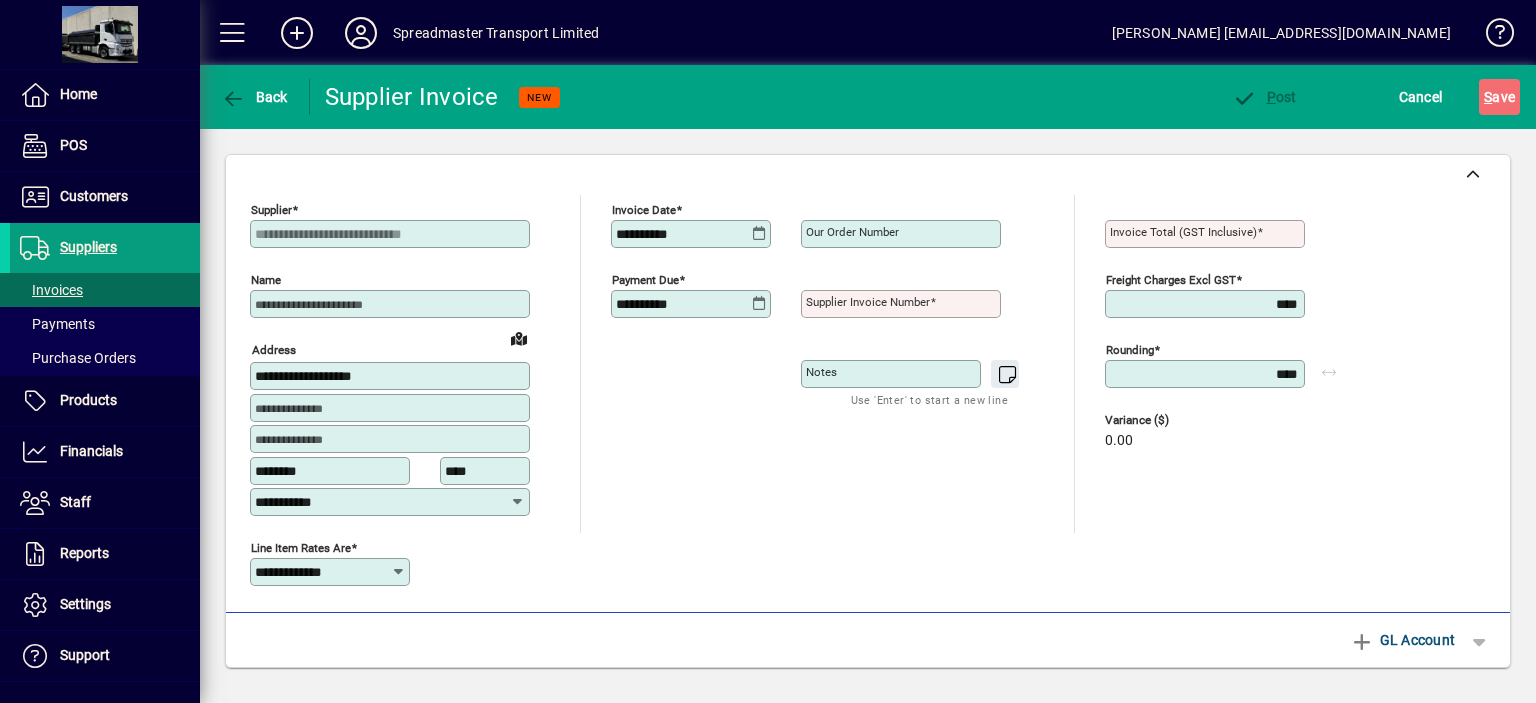 click on "Supplier invoice number" at bounding box center (868, 302) 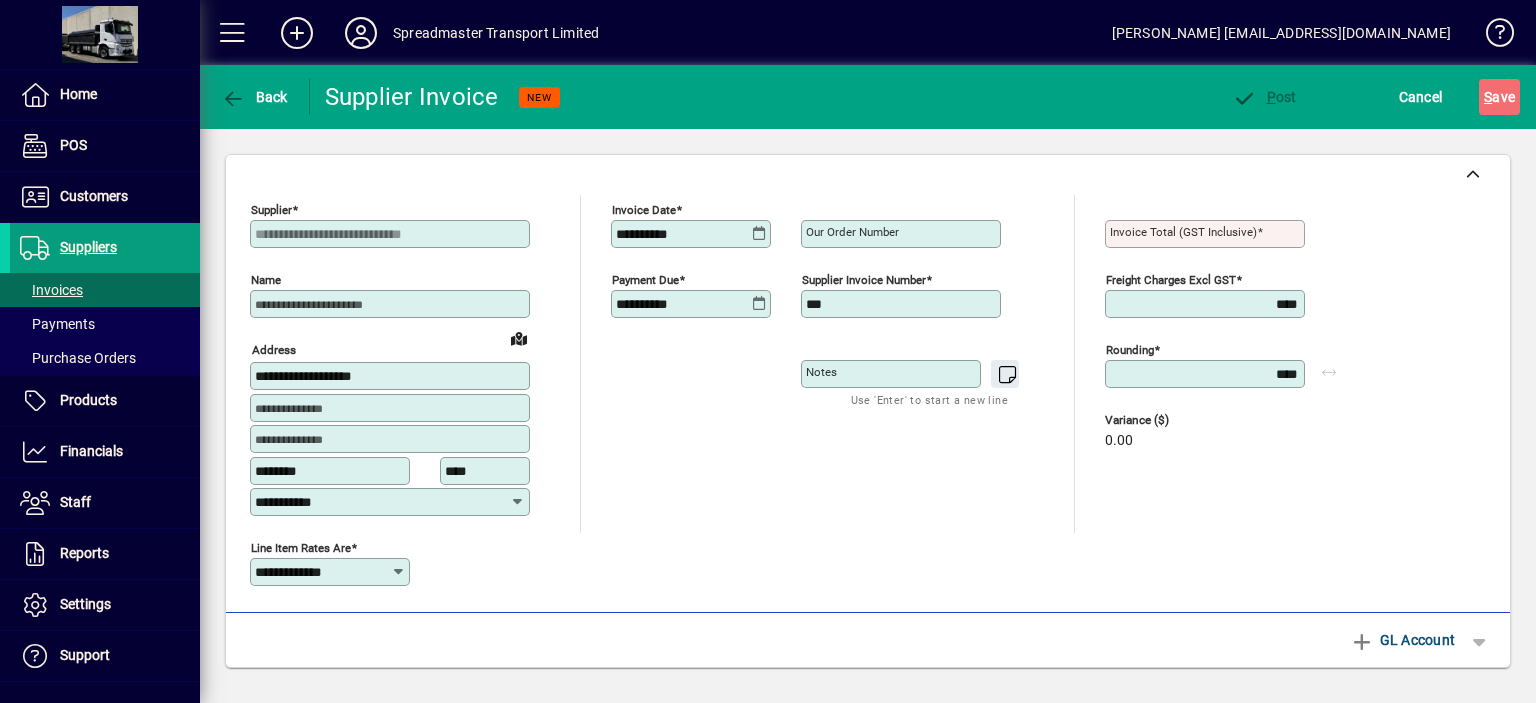 type on "***" 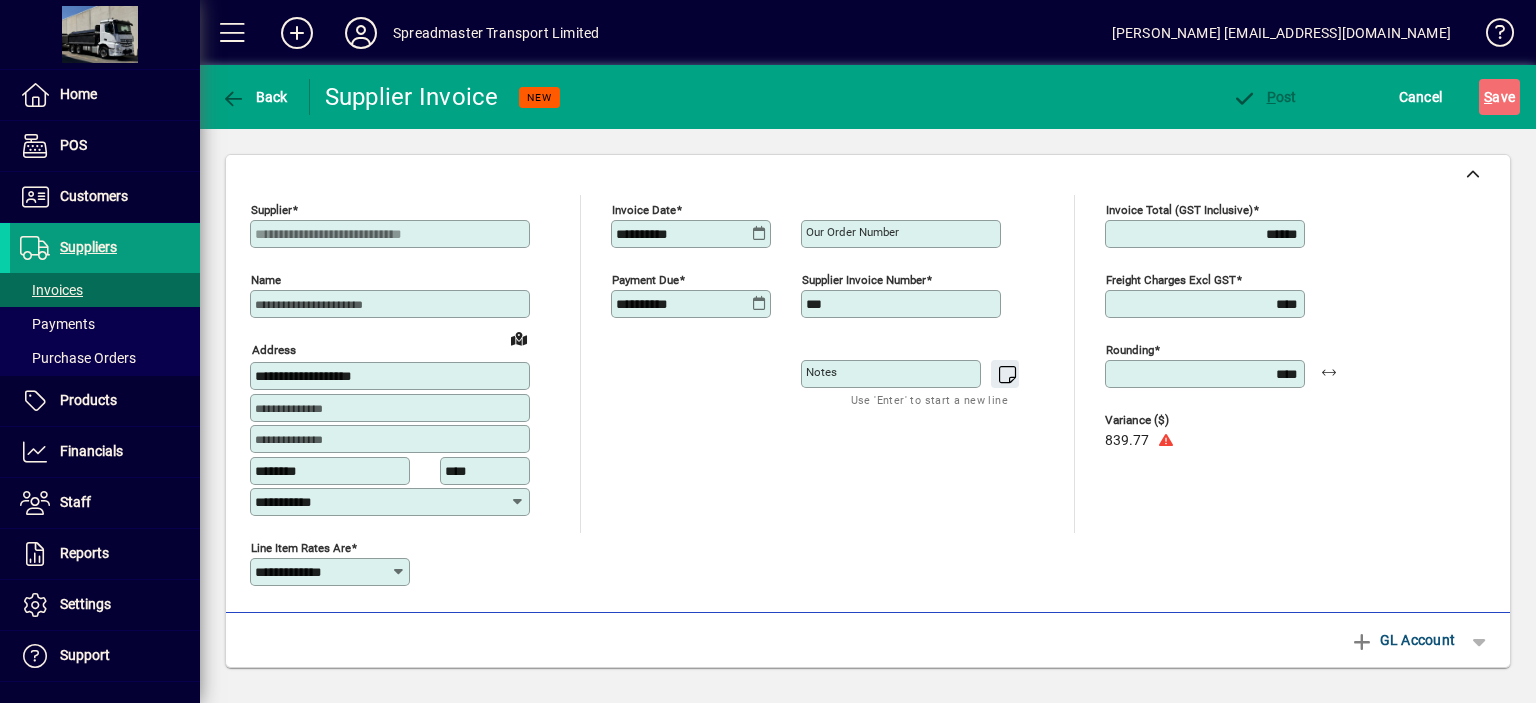 type on "******" 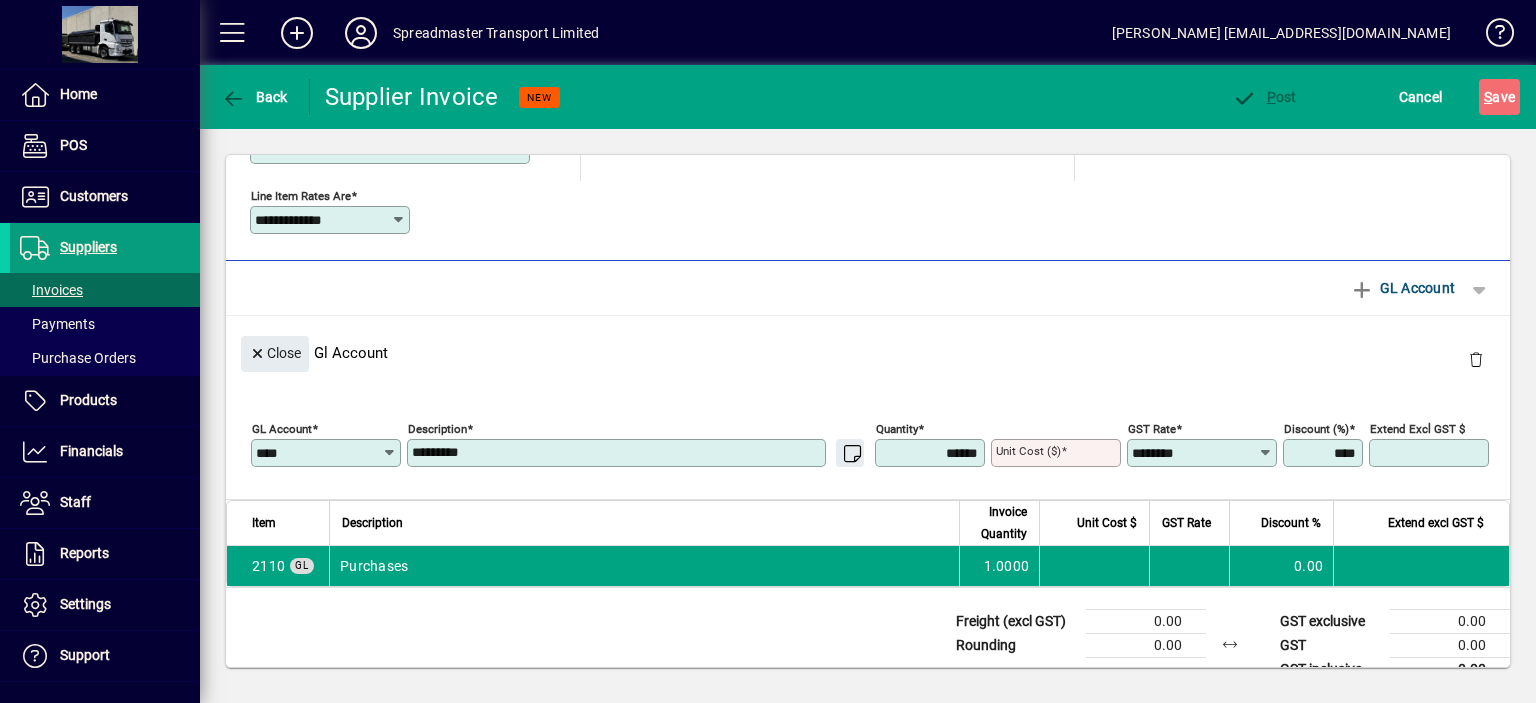 scroll, scrollTop: 380, scrollLeft: 0, axis: vertical 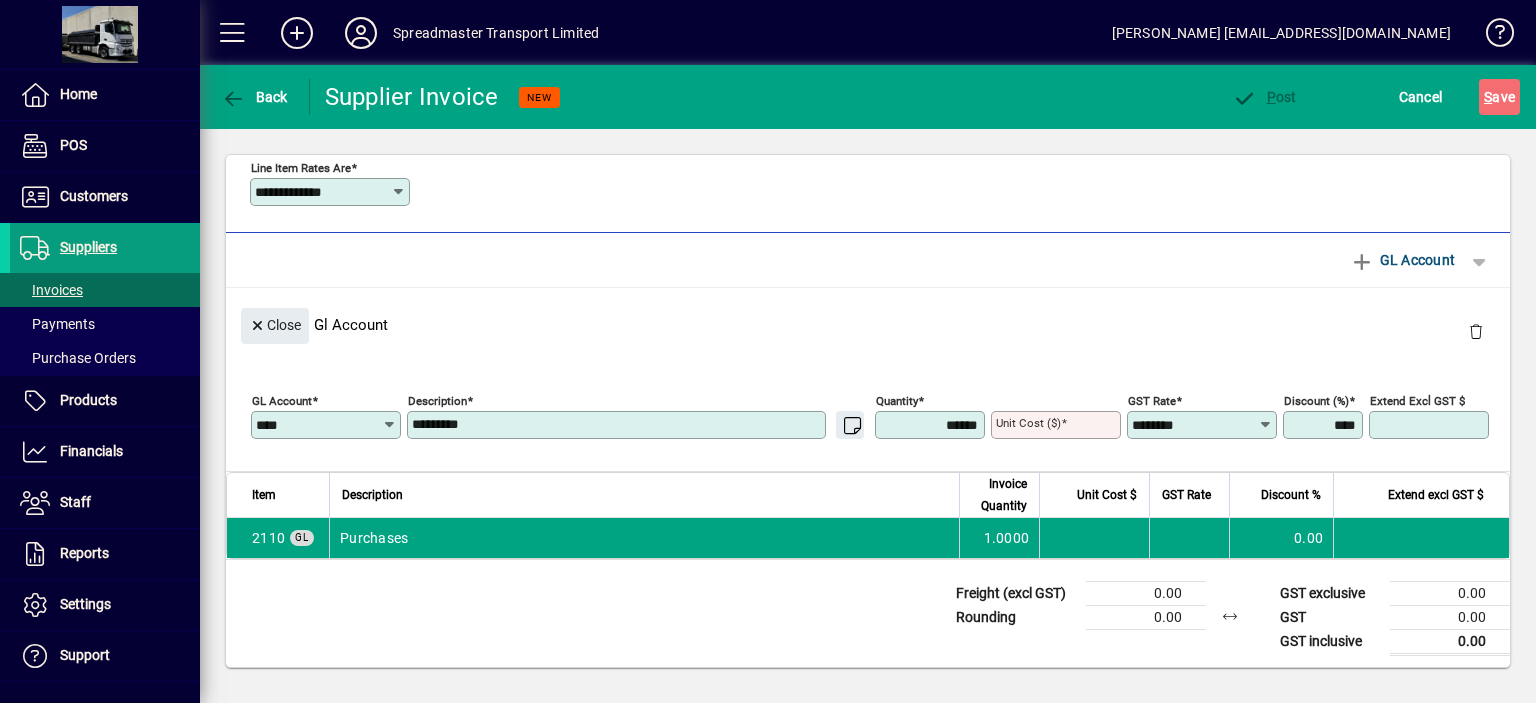 click on "*********" at bounding box center (618, 425) 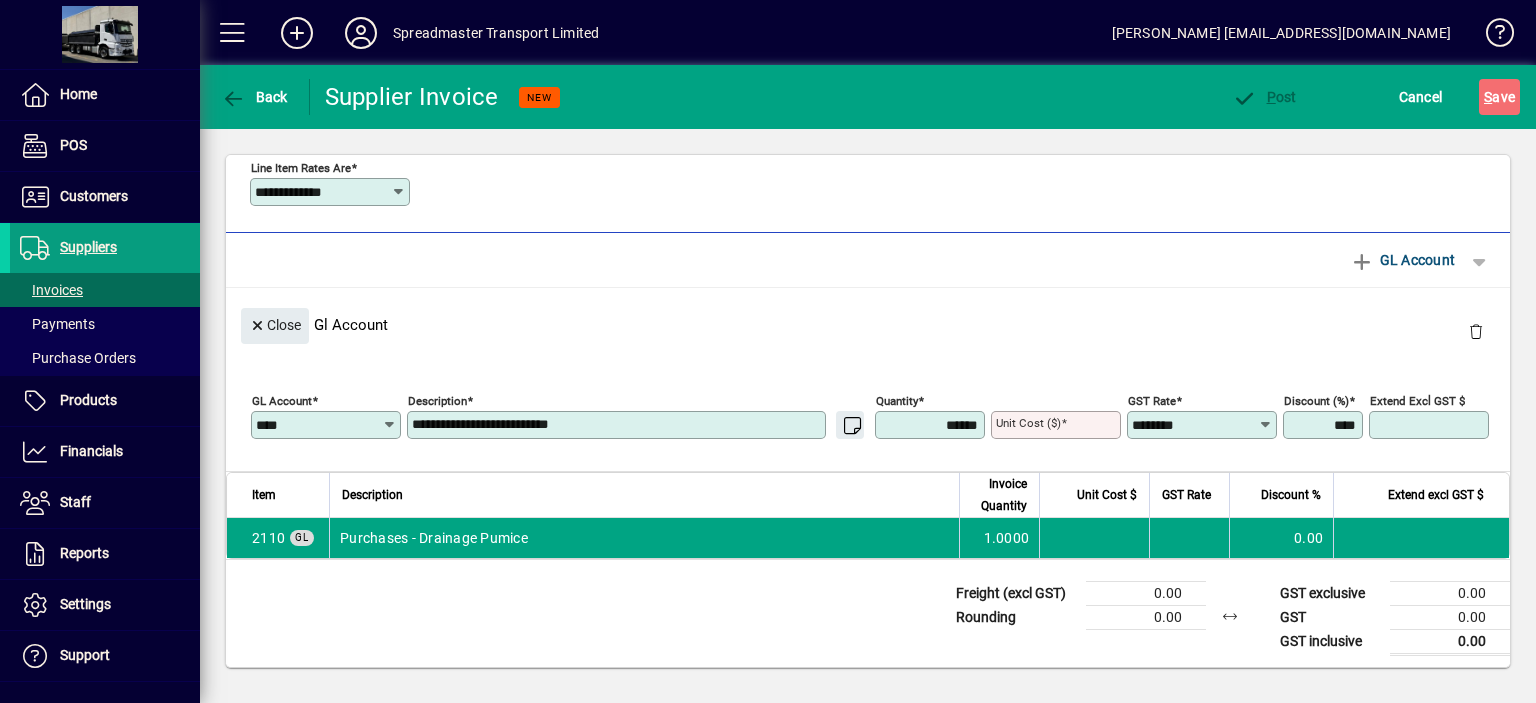type on "**********" 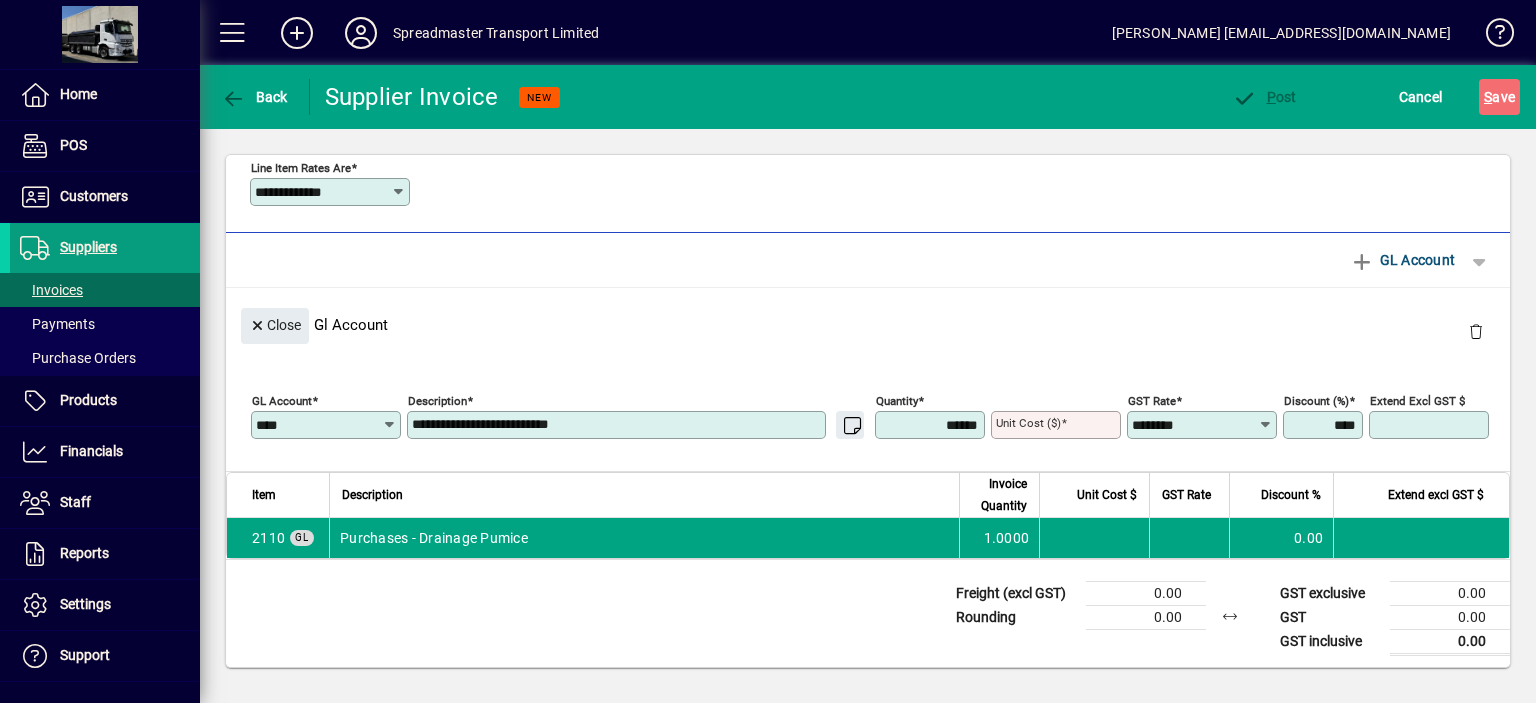 type 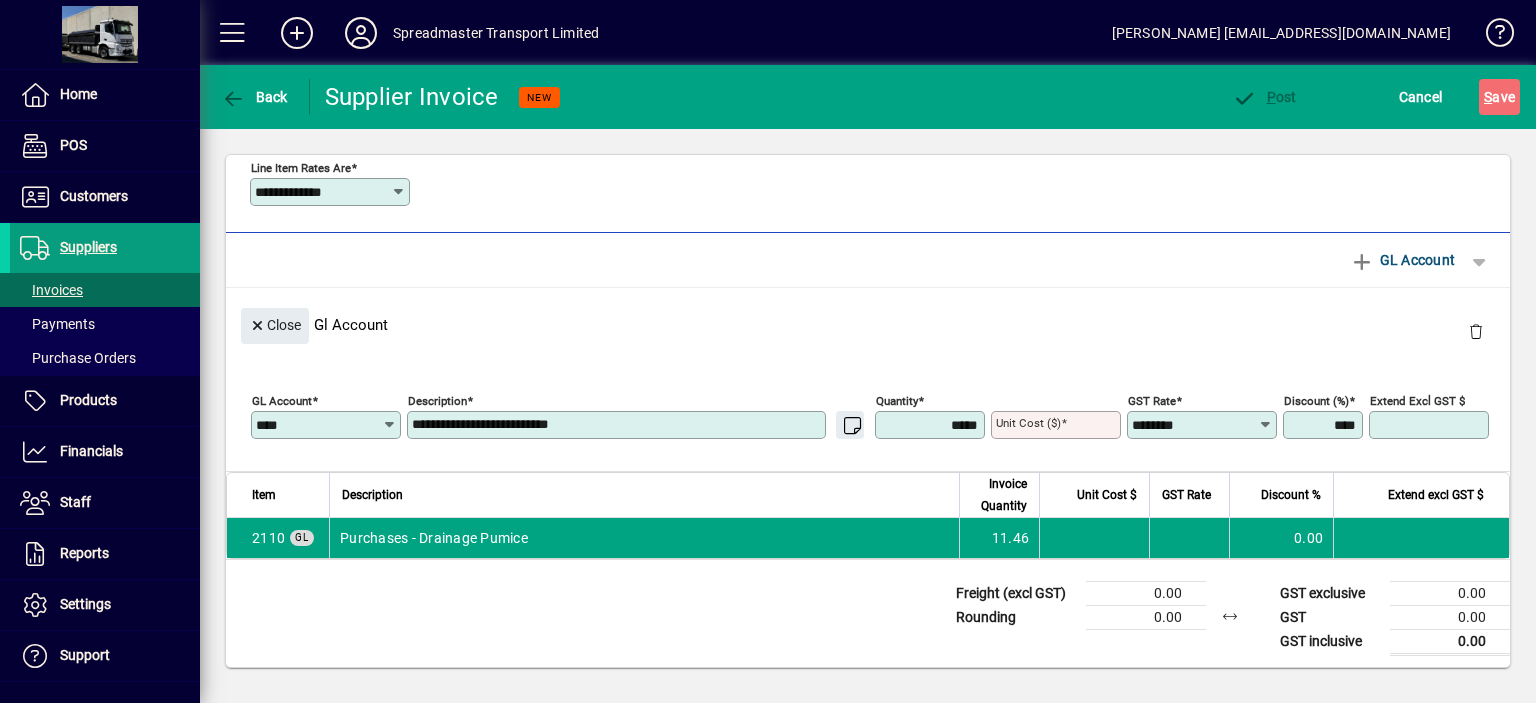 type on "*******" 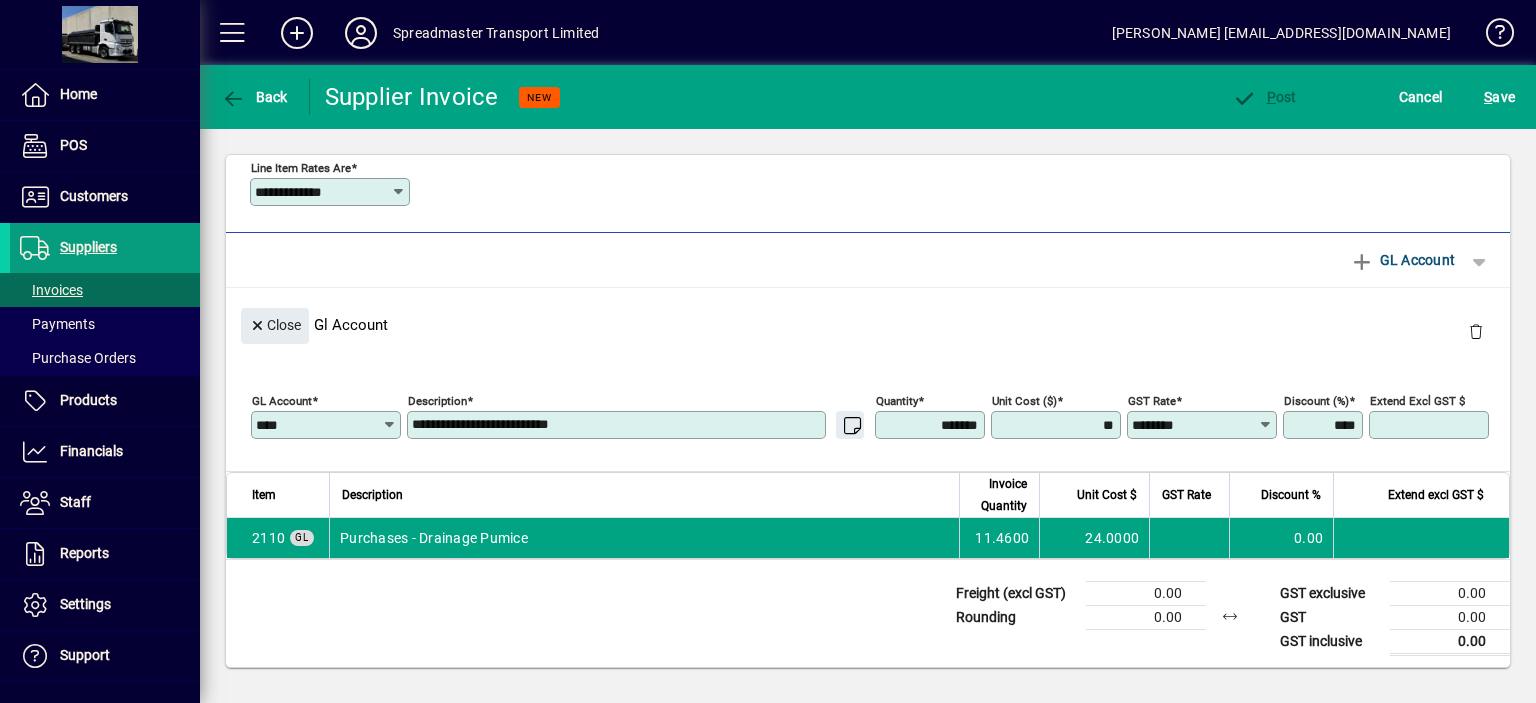 type on "*******" 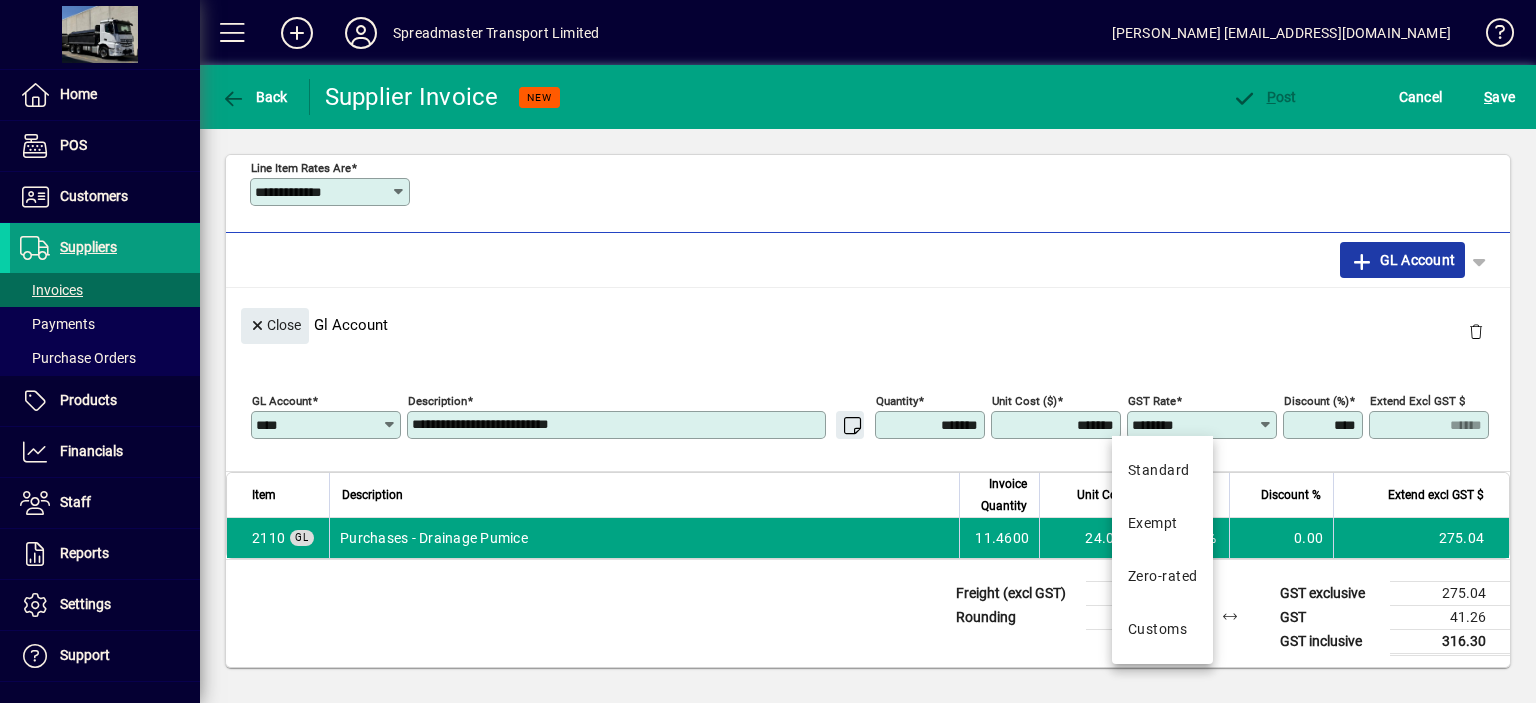 click on "GL Account" 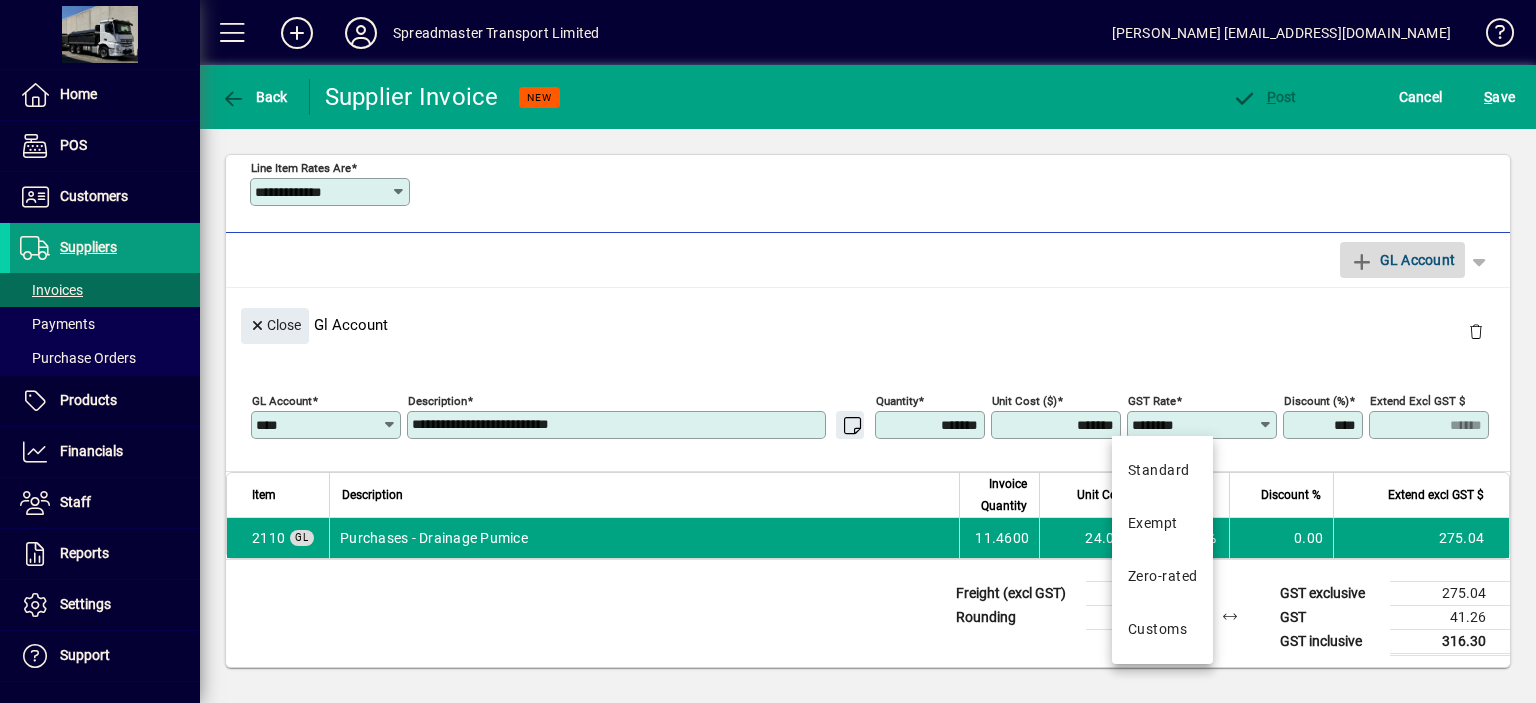 type 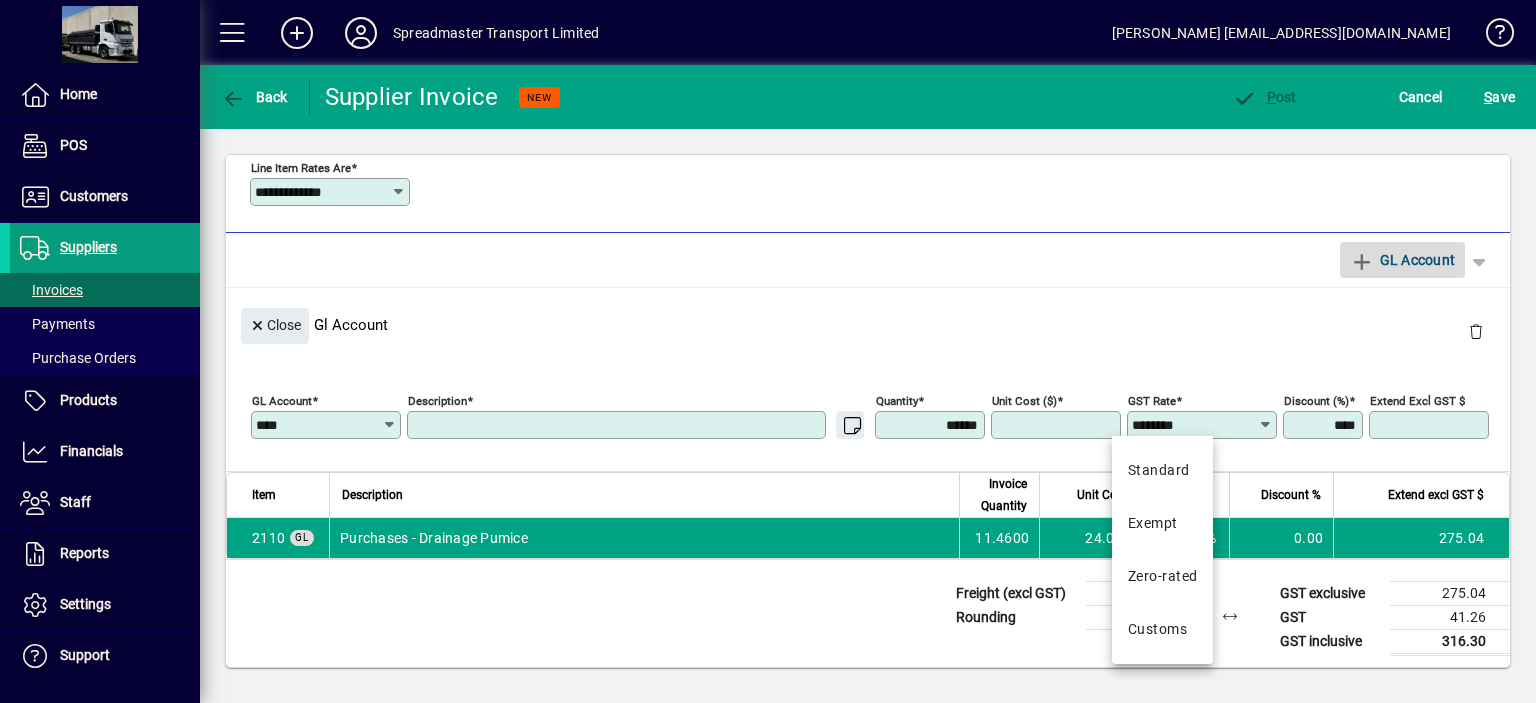 type 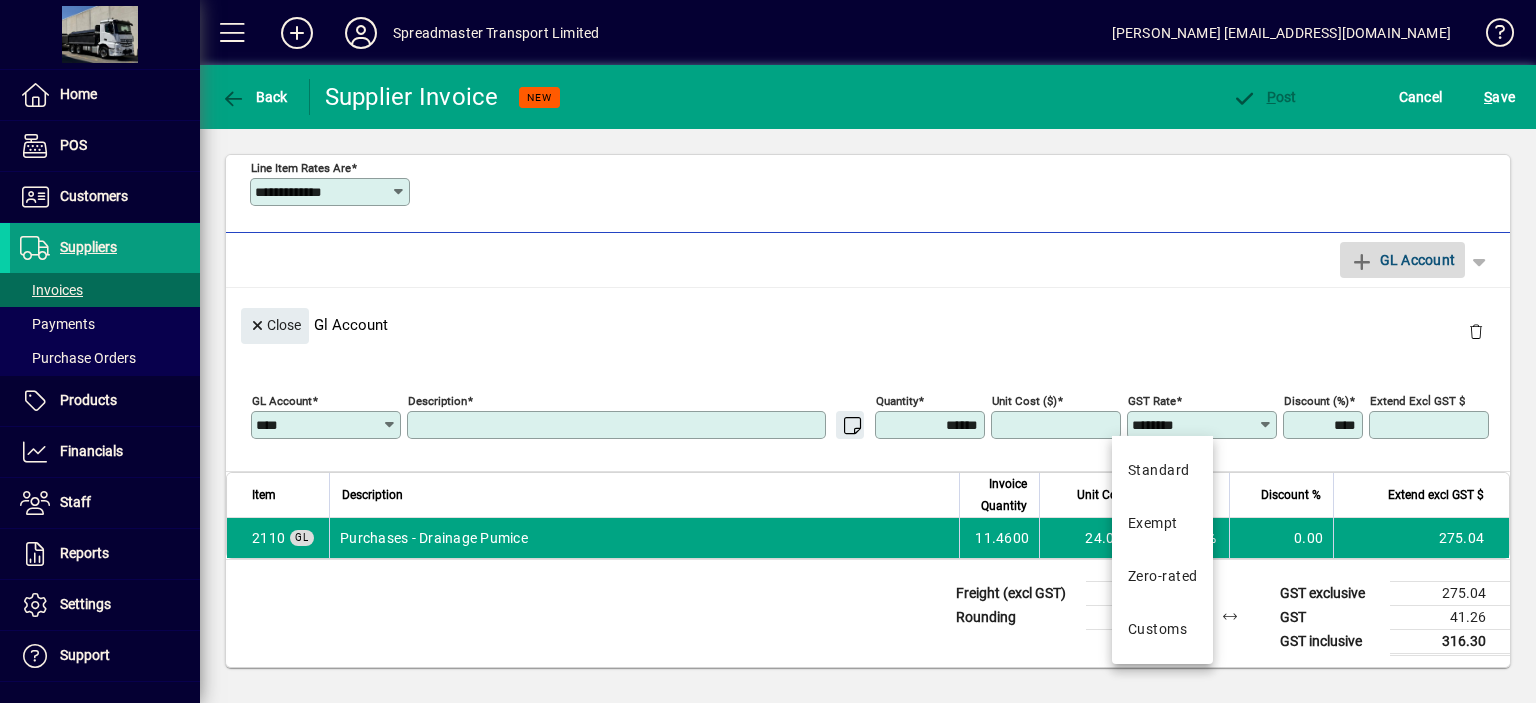 type 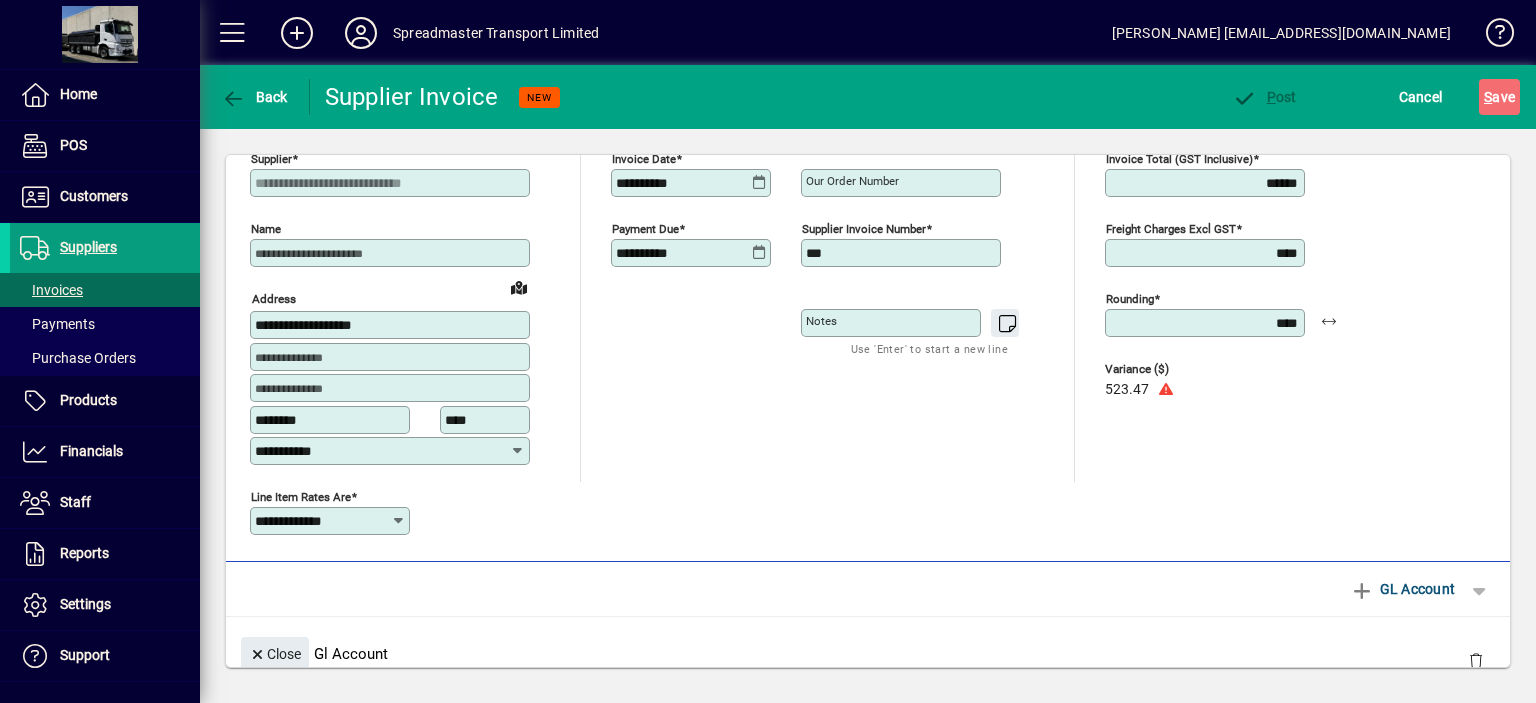 scroll, scrollTop: 51, scrollLeft: 0, axis: vertical 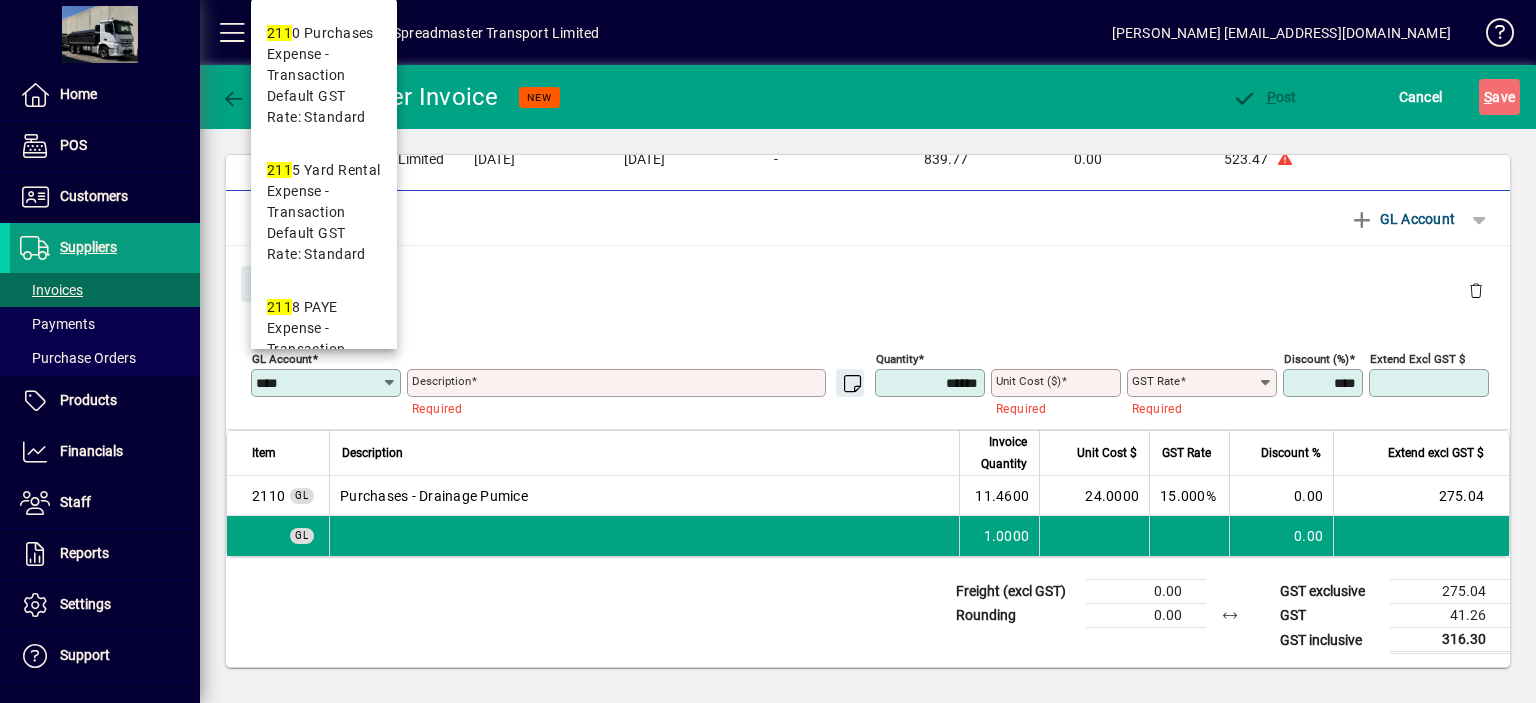 type on "****" 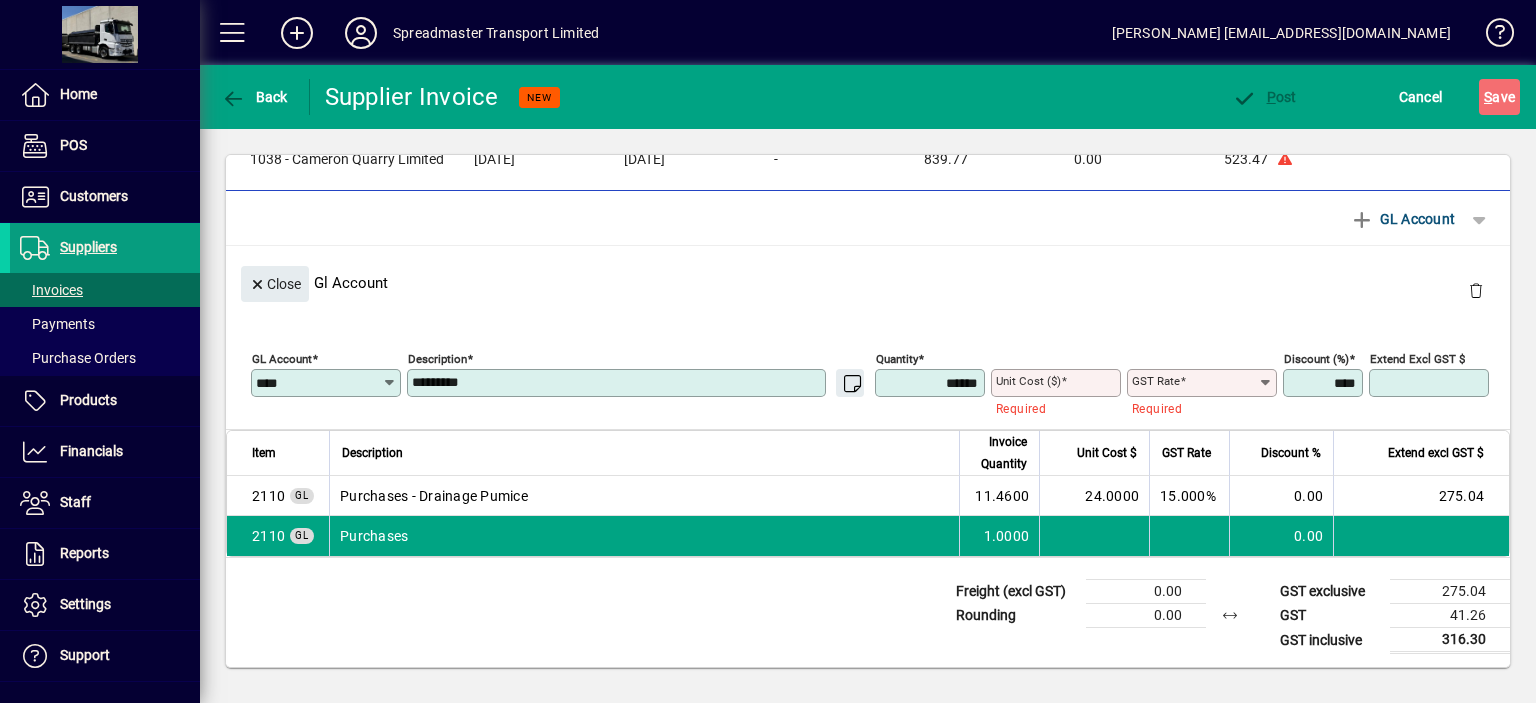 type on "****" 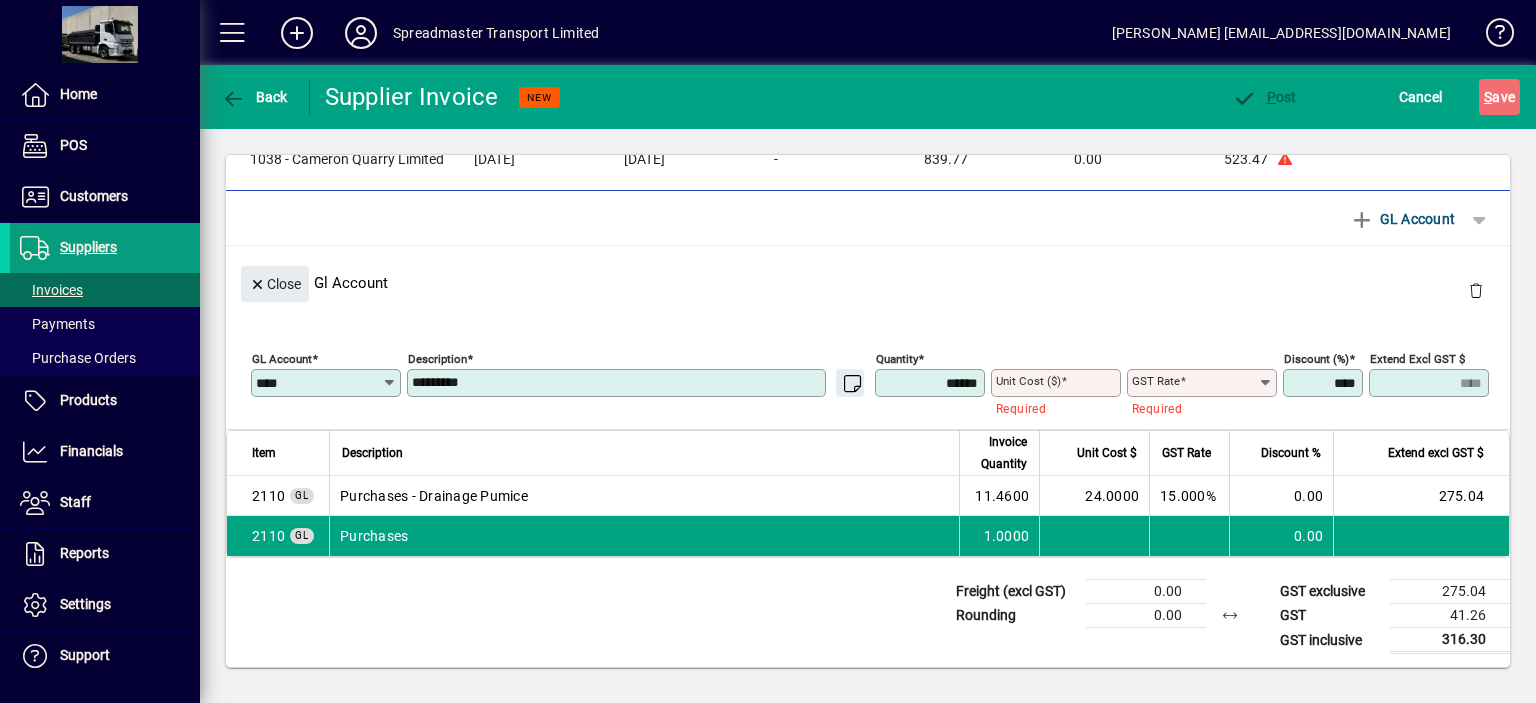 type on "********" 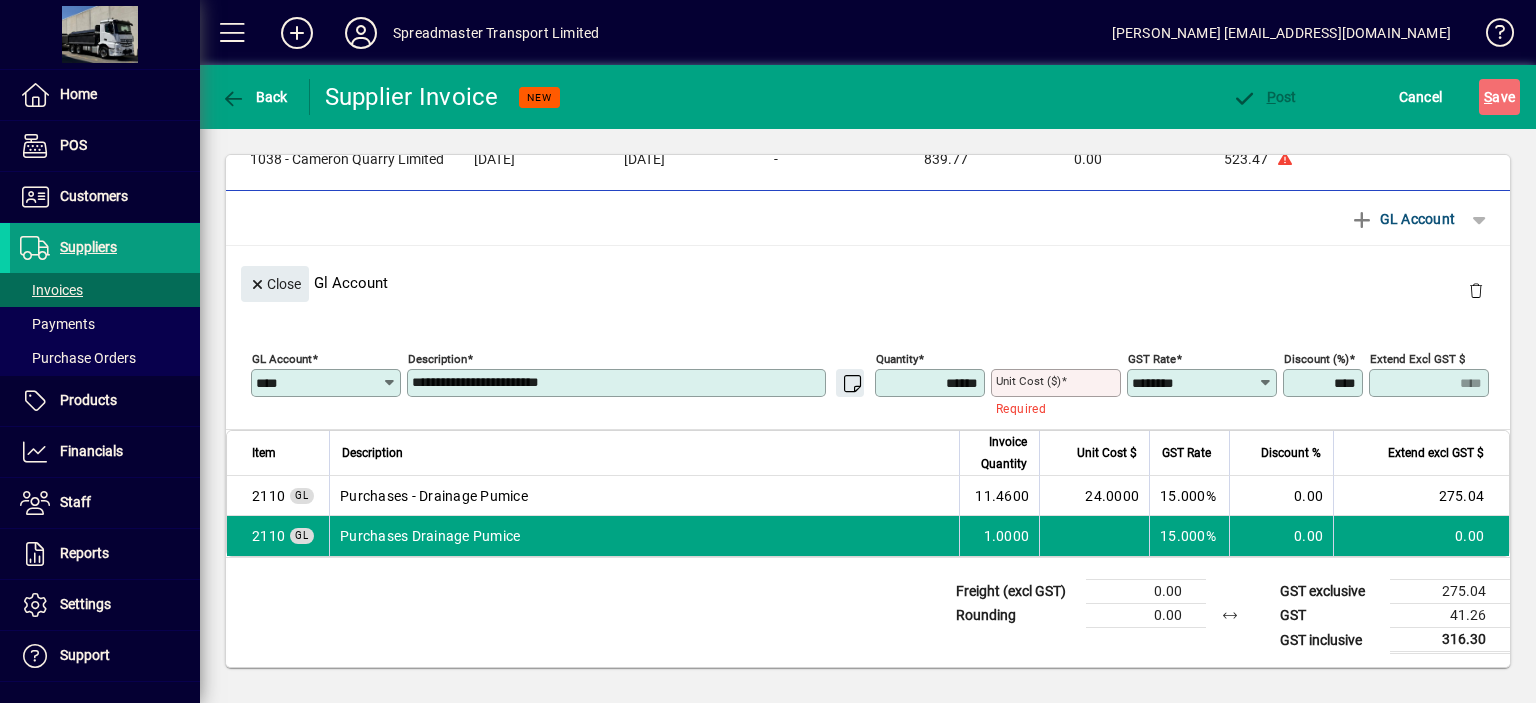 type on "**********" 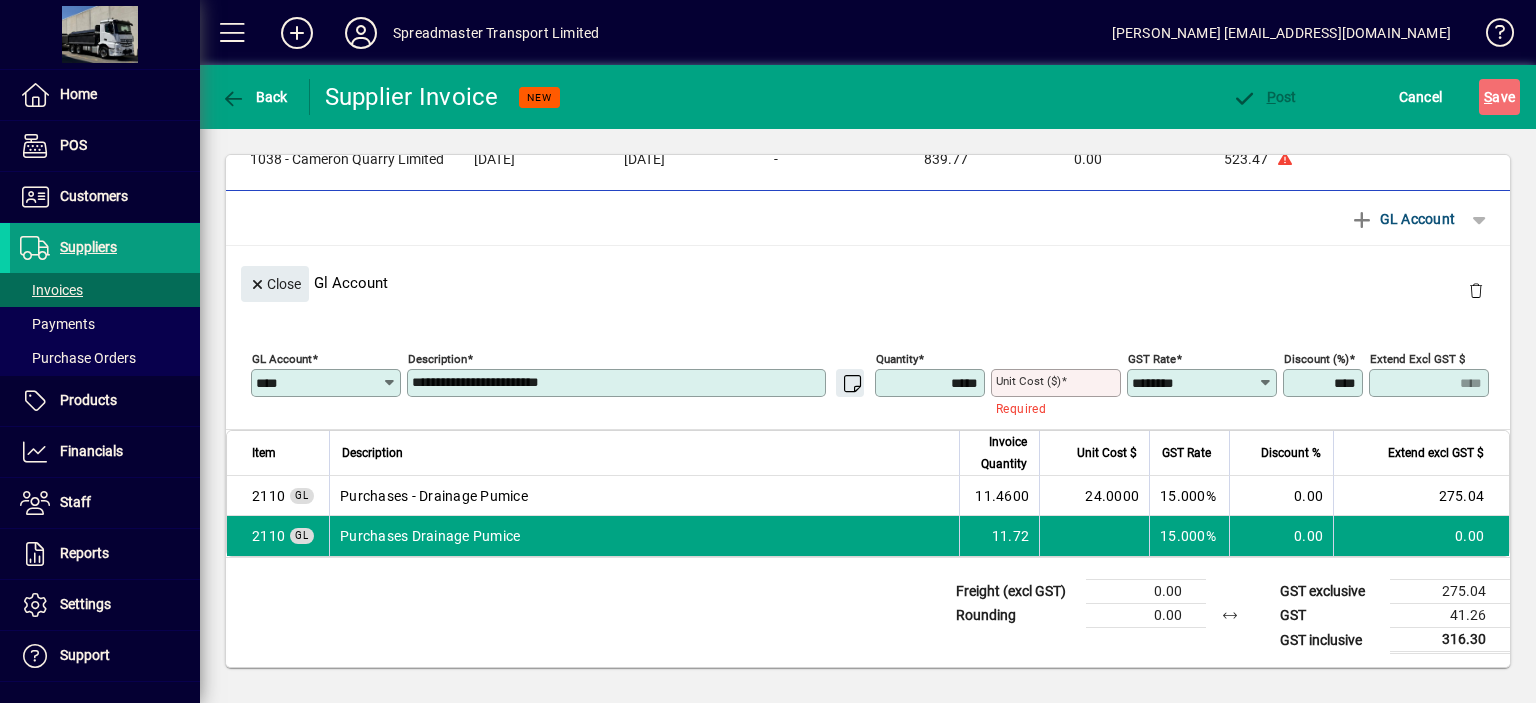 type on "*******" 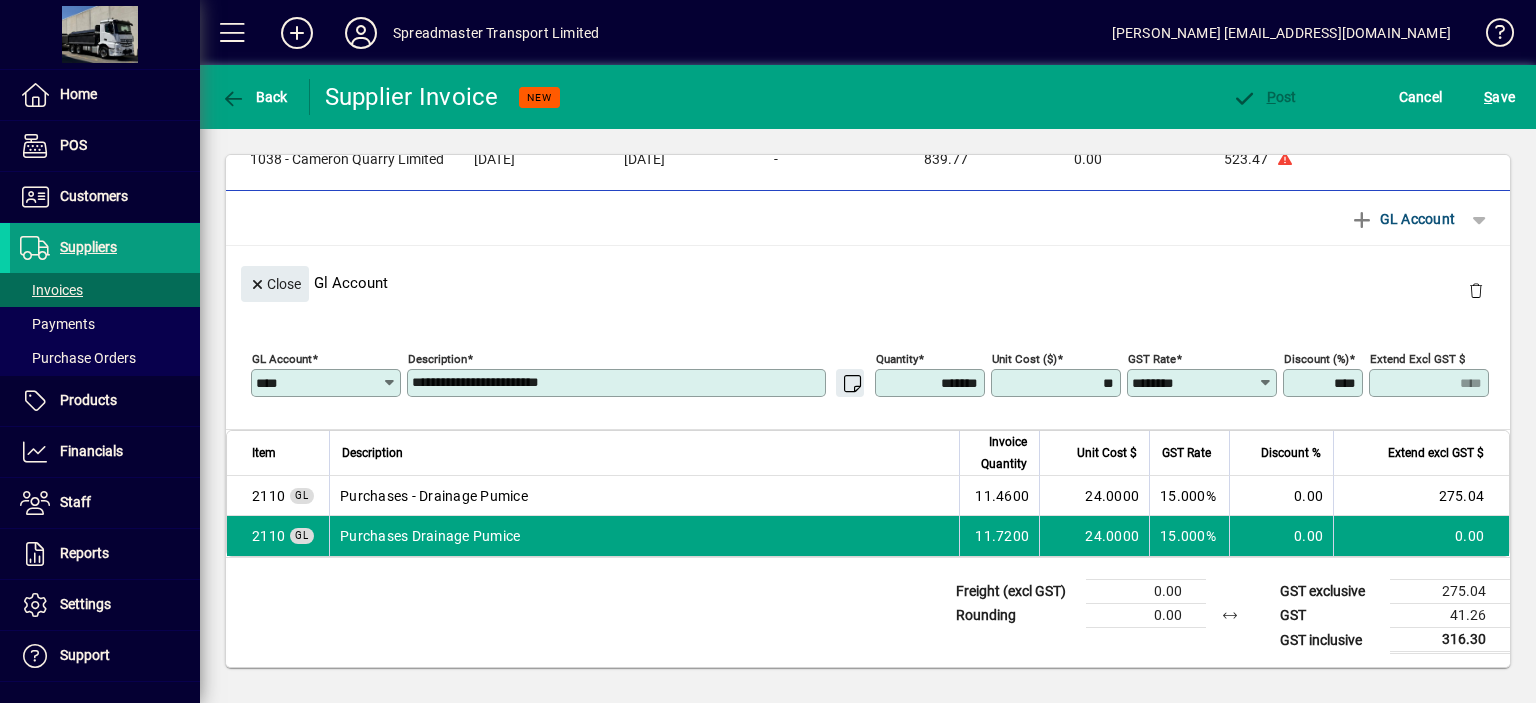 type on "*******" 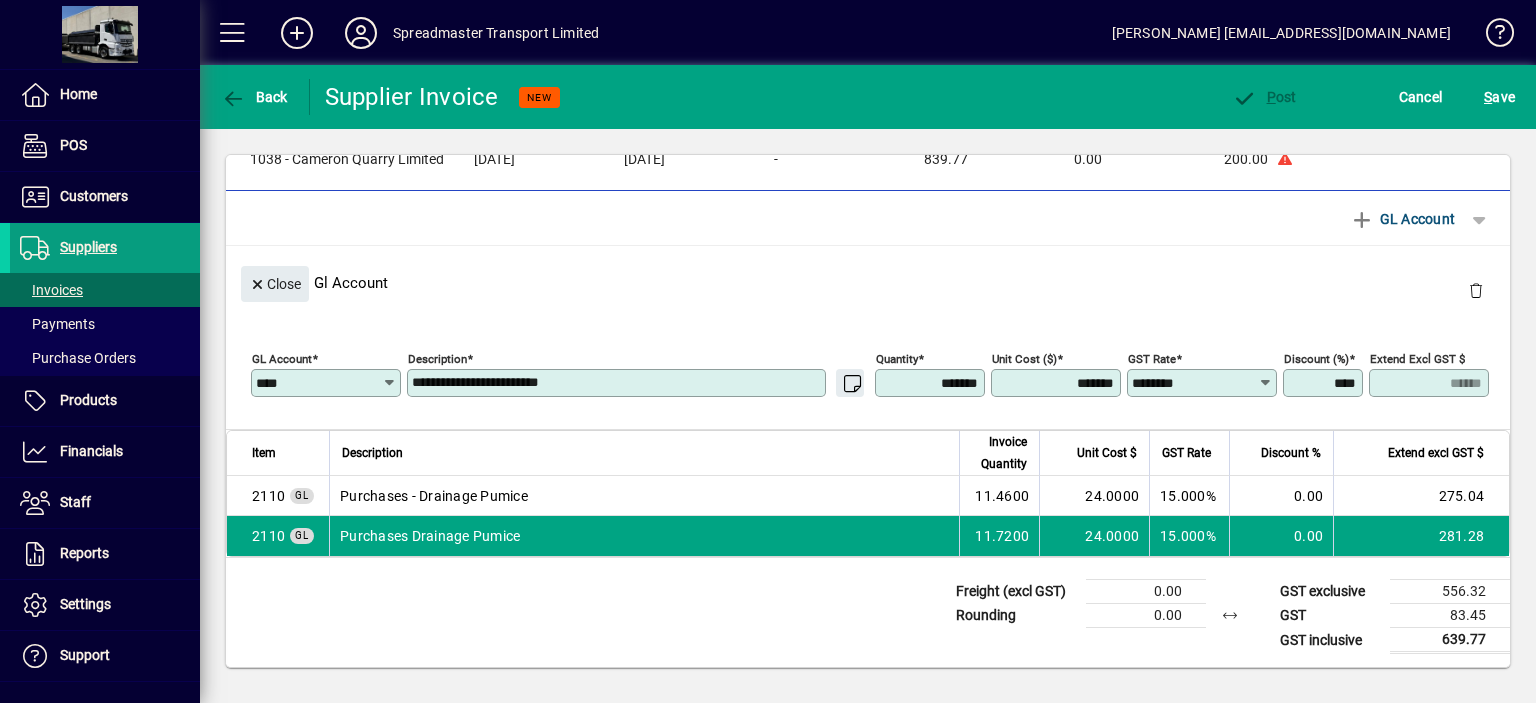 scroll, scrollTop: 0, scrollLeft: 0, axis: both 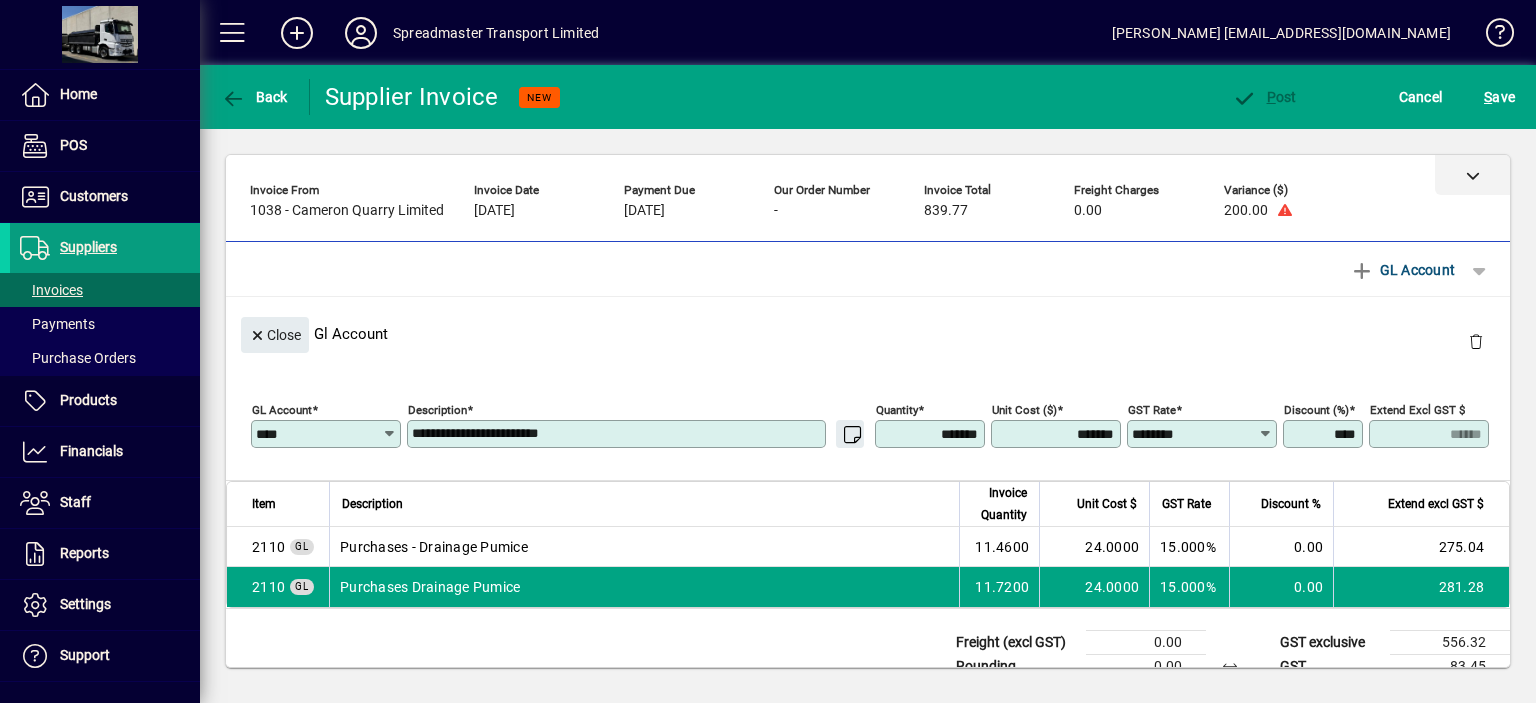 click 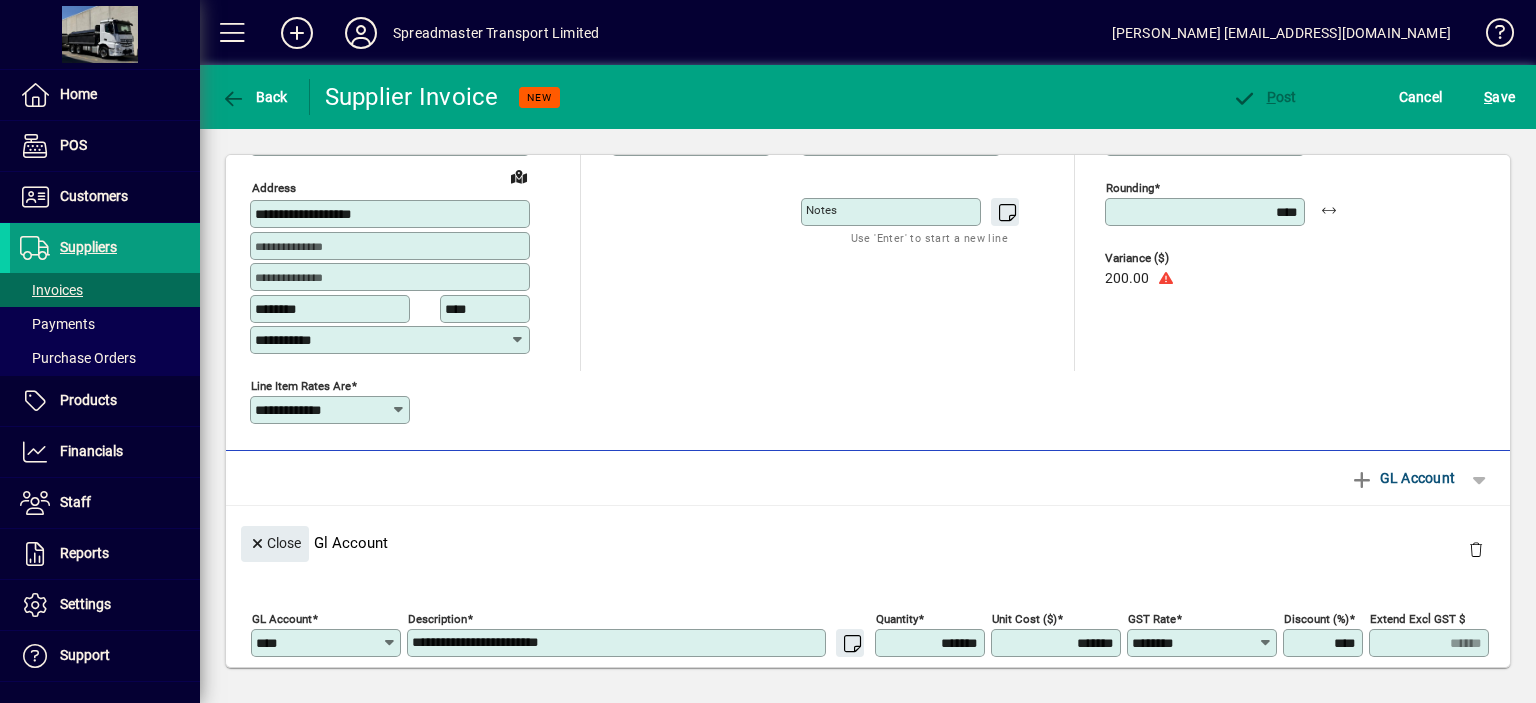 scroll, scrollTop: 0, scrollLeft: 0, axis: both 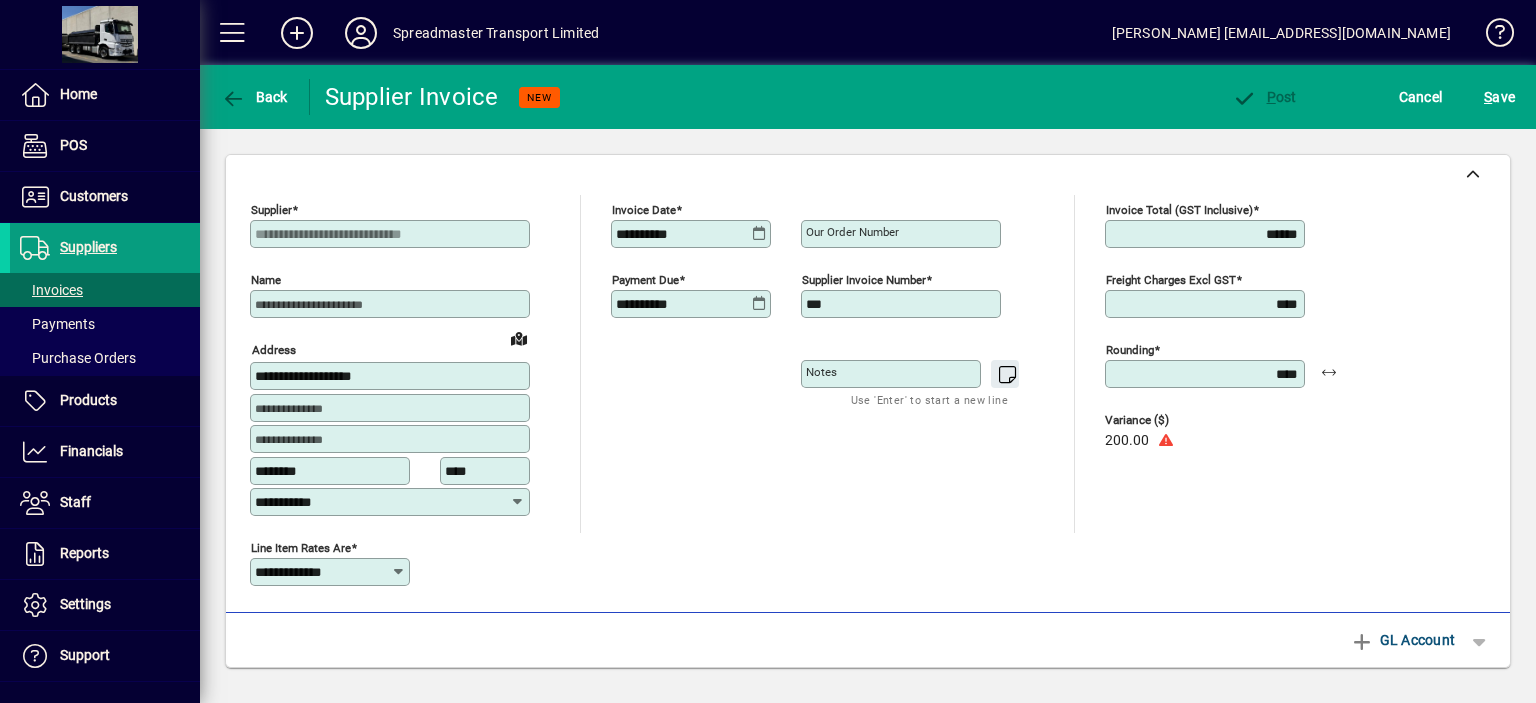 click on "******" at bounding box center [1207, 234] 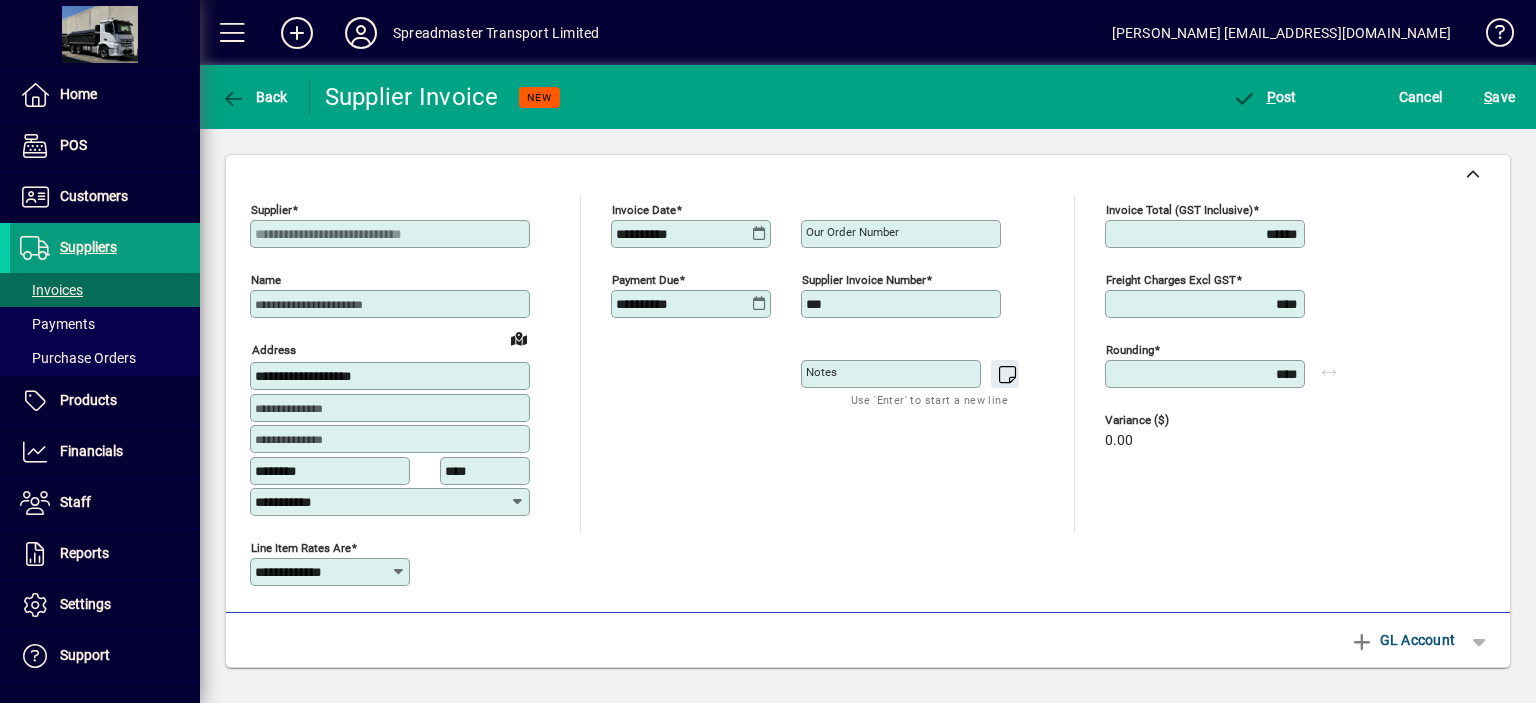 type on "******" 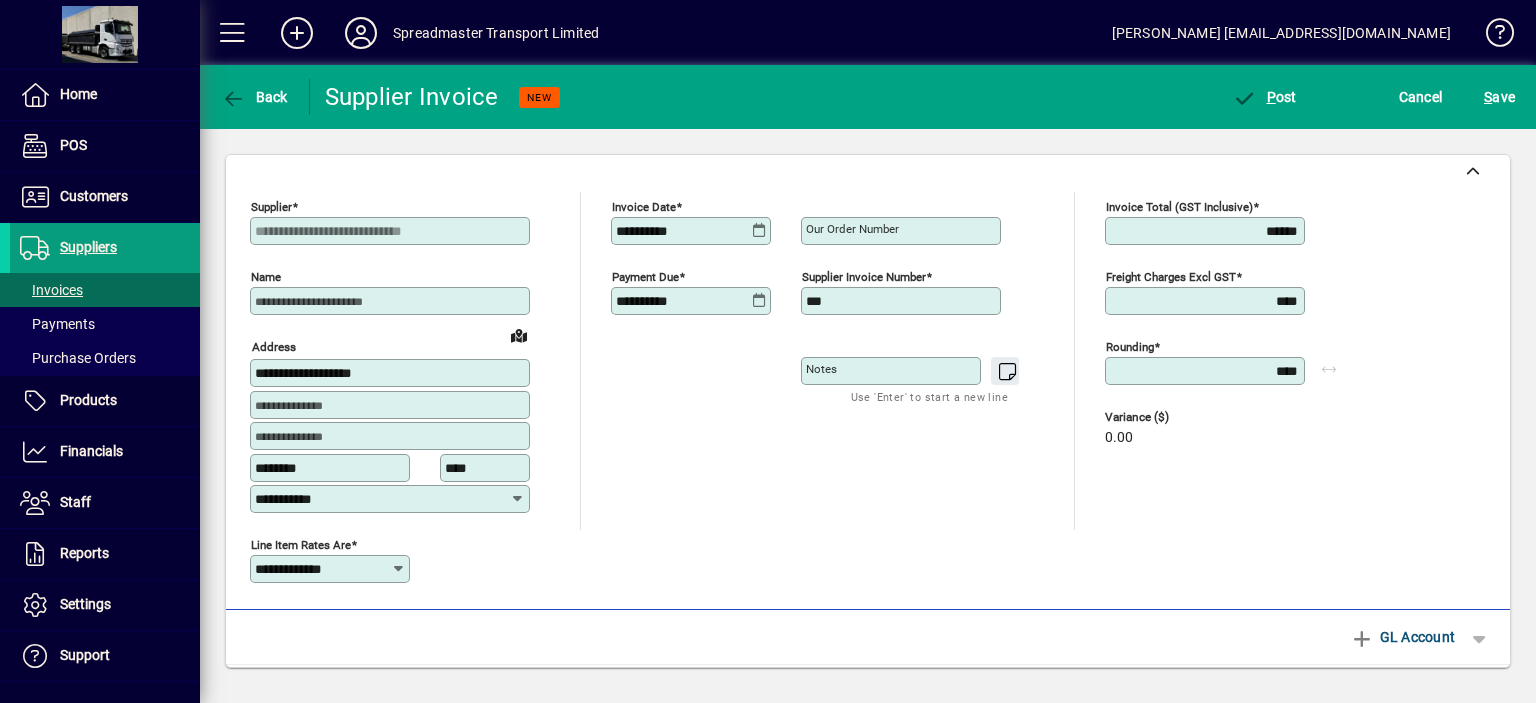 scroll, scrollTop: 0, scrollLeft: 0, axis: both 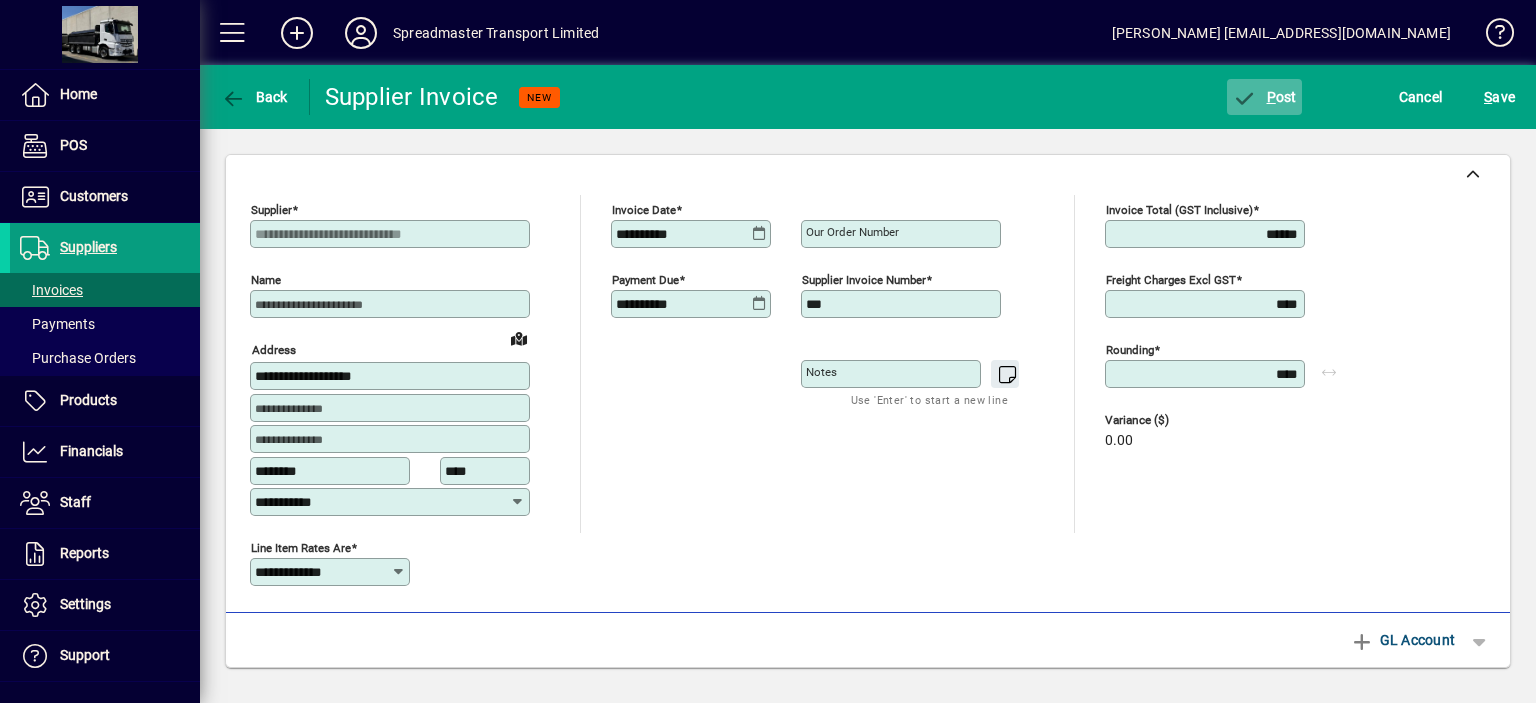 click on "P ost" 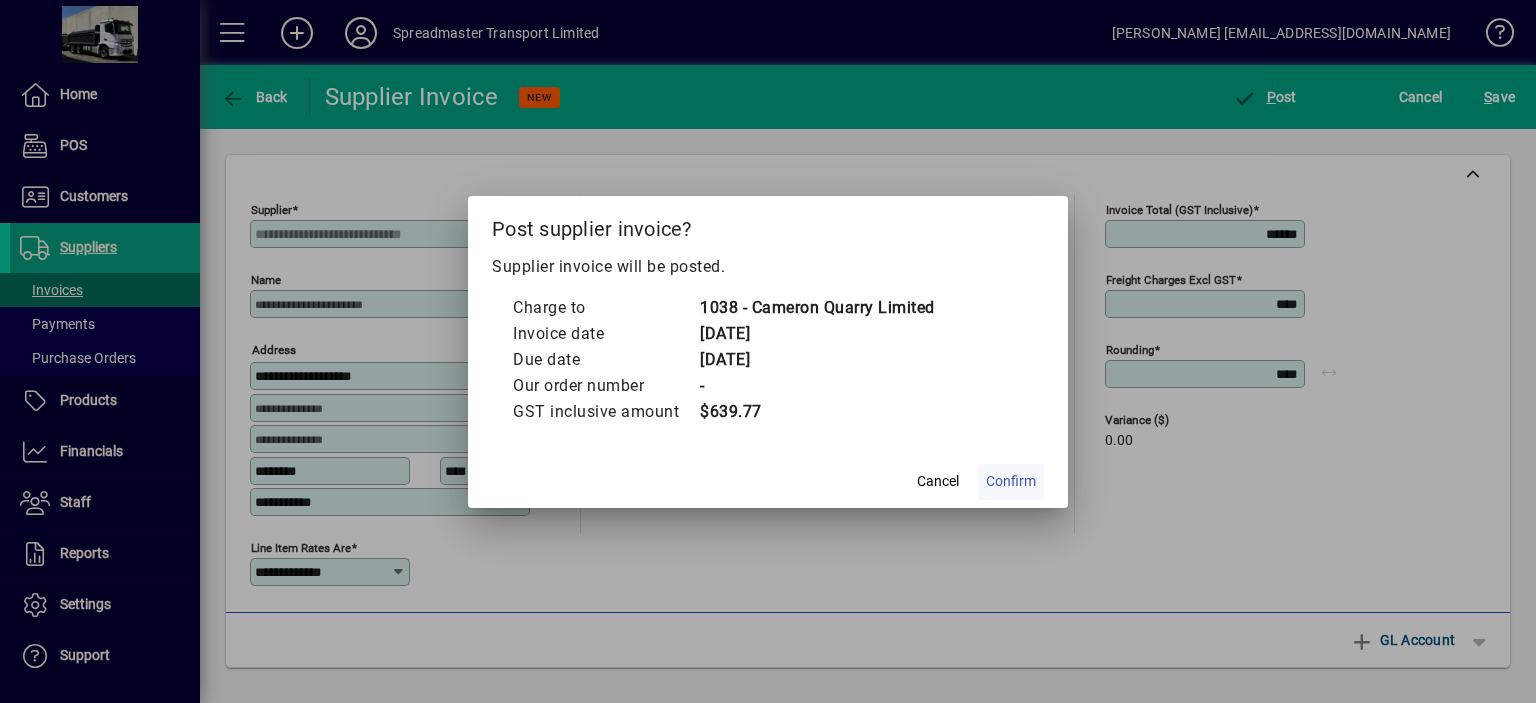click on "Confirm" 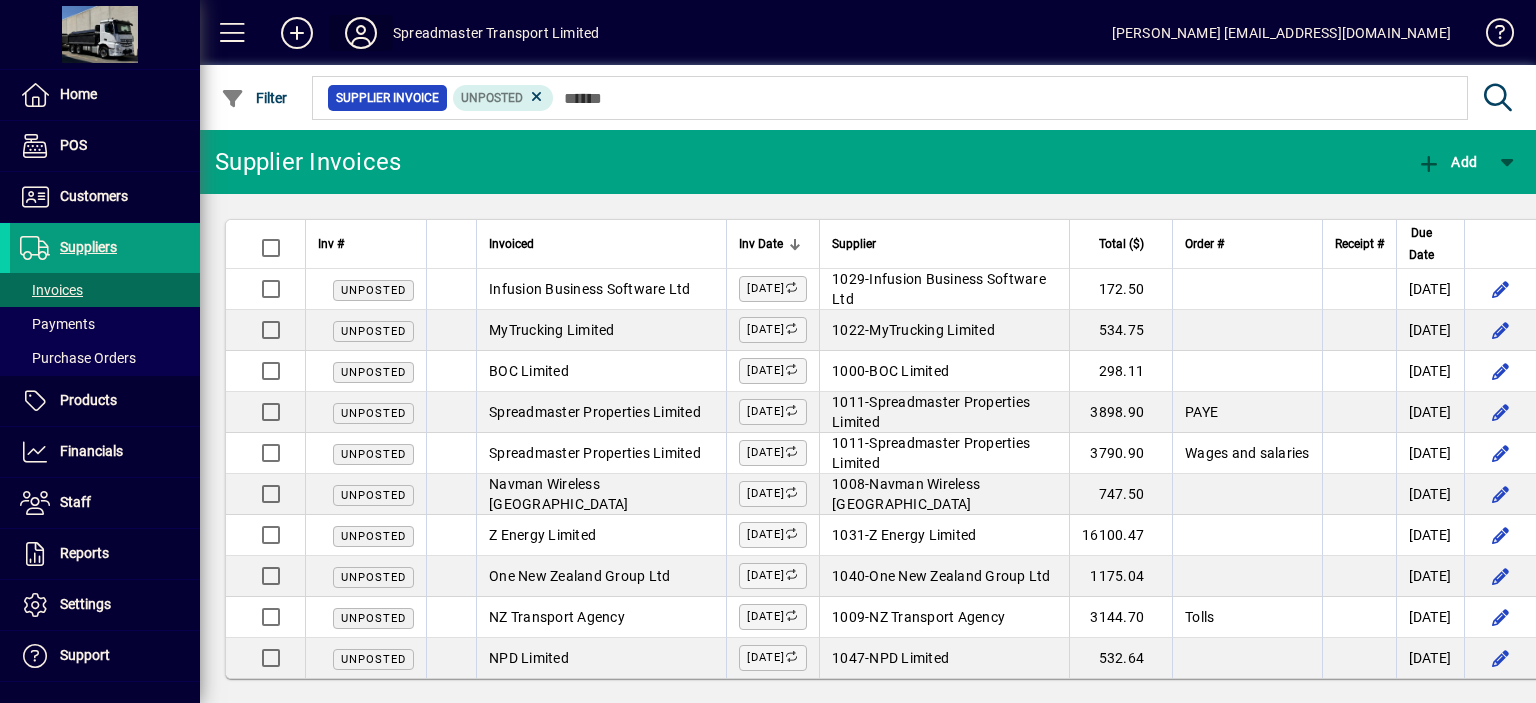 click 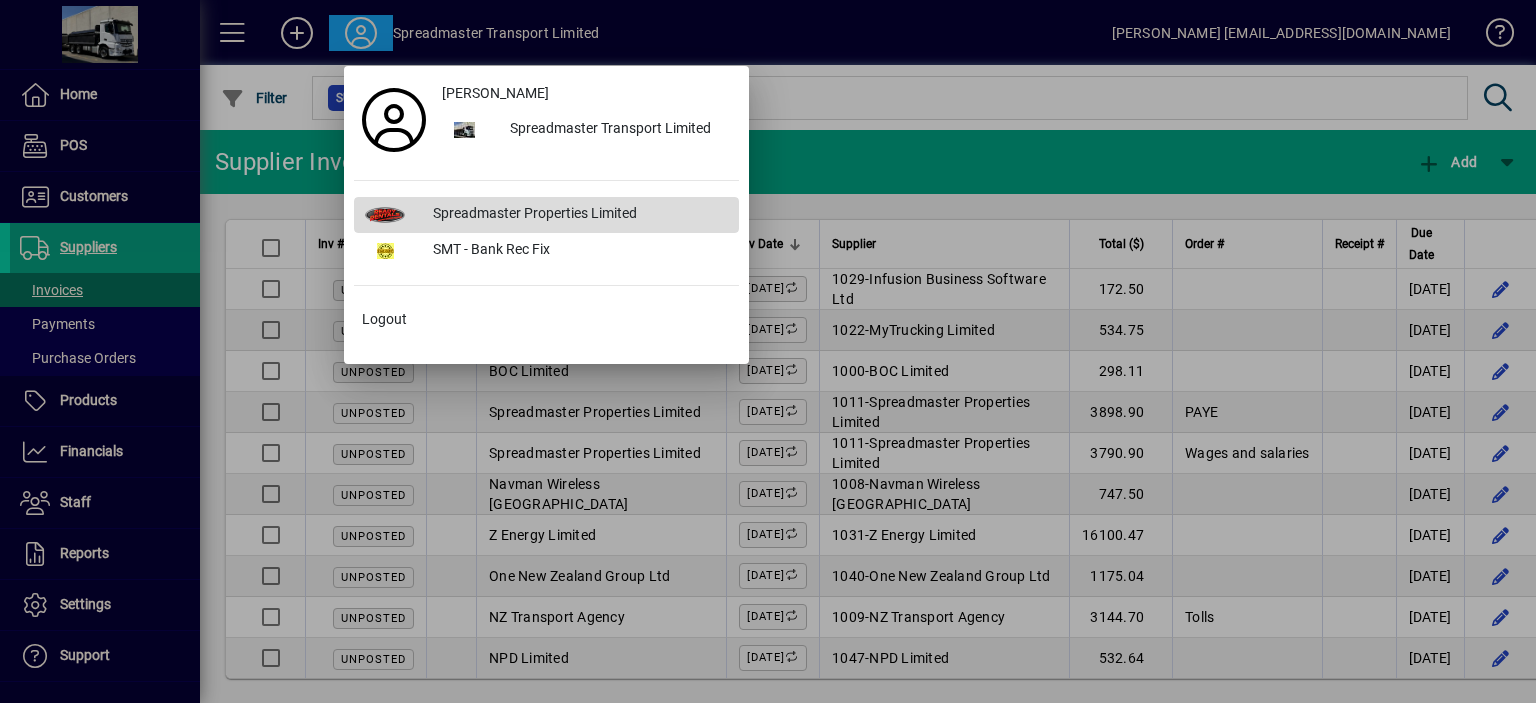 click on "Spreadmaster Properties Limited" at bounding box center (578, 215) 